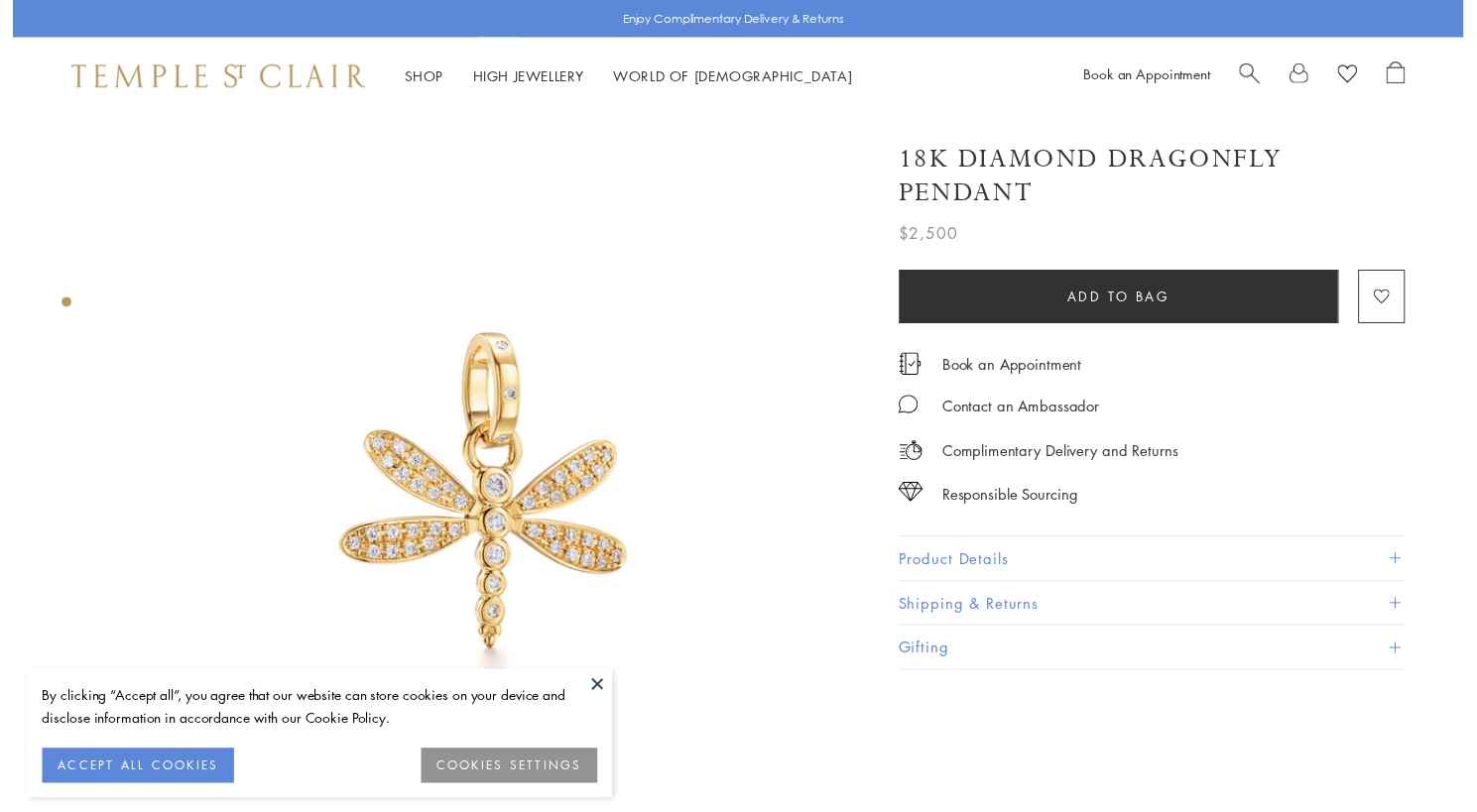 scroll, scrollTop: 0, scrollLeft: 0, axis: both 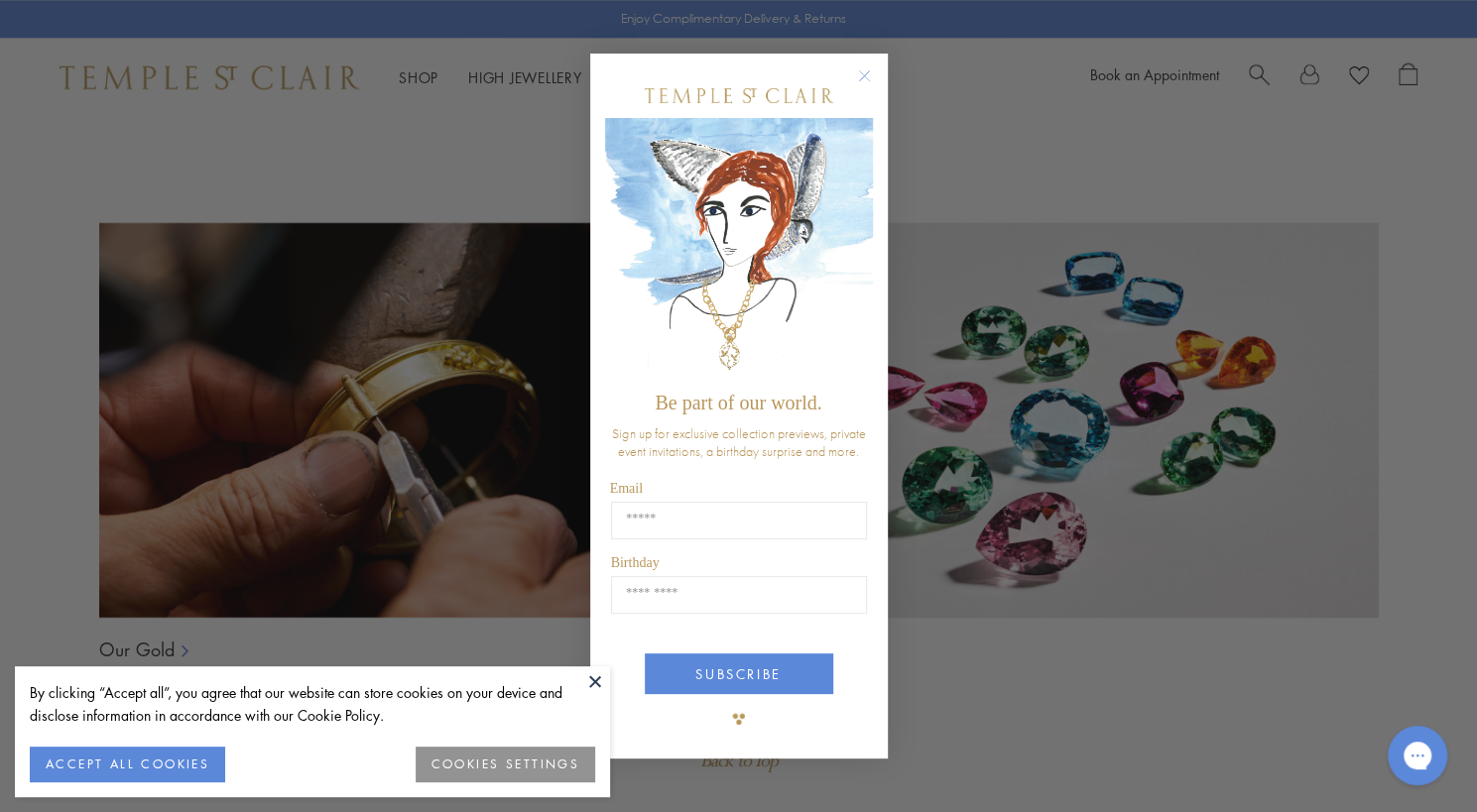 click 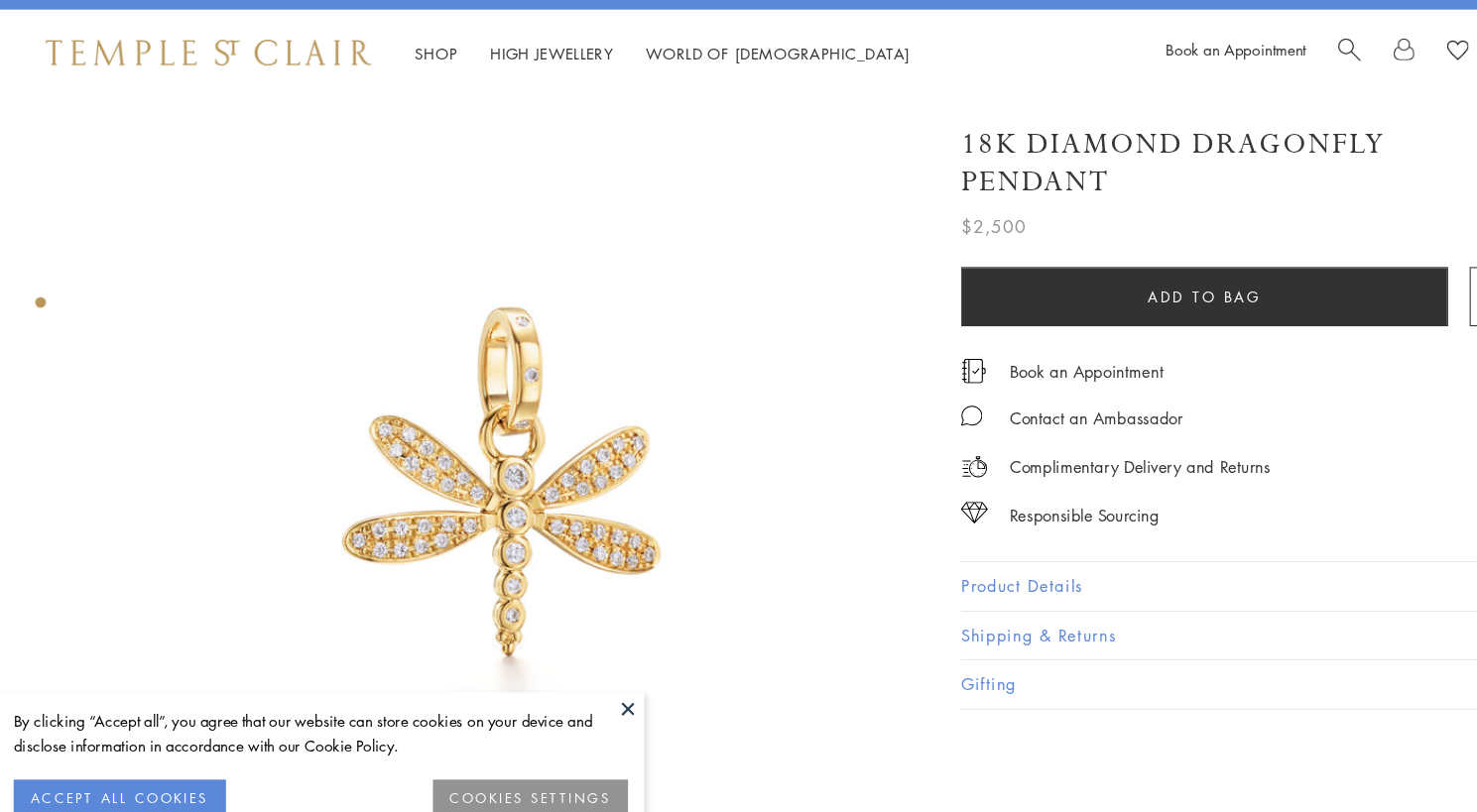 scroll, scrollTop: 0, scrollLeft: 0, axis: both 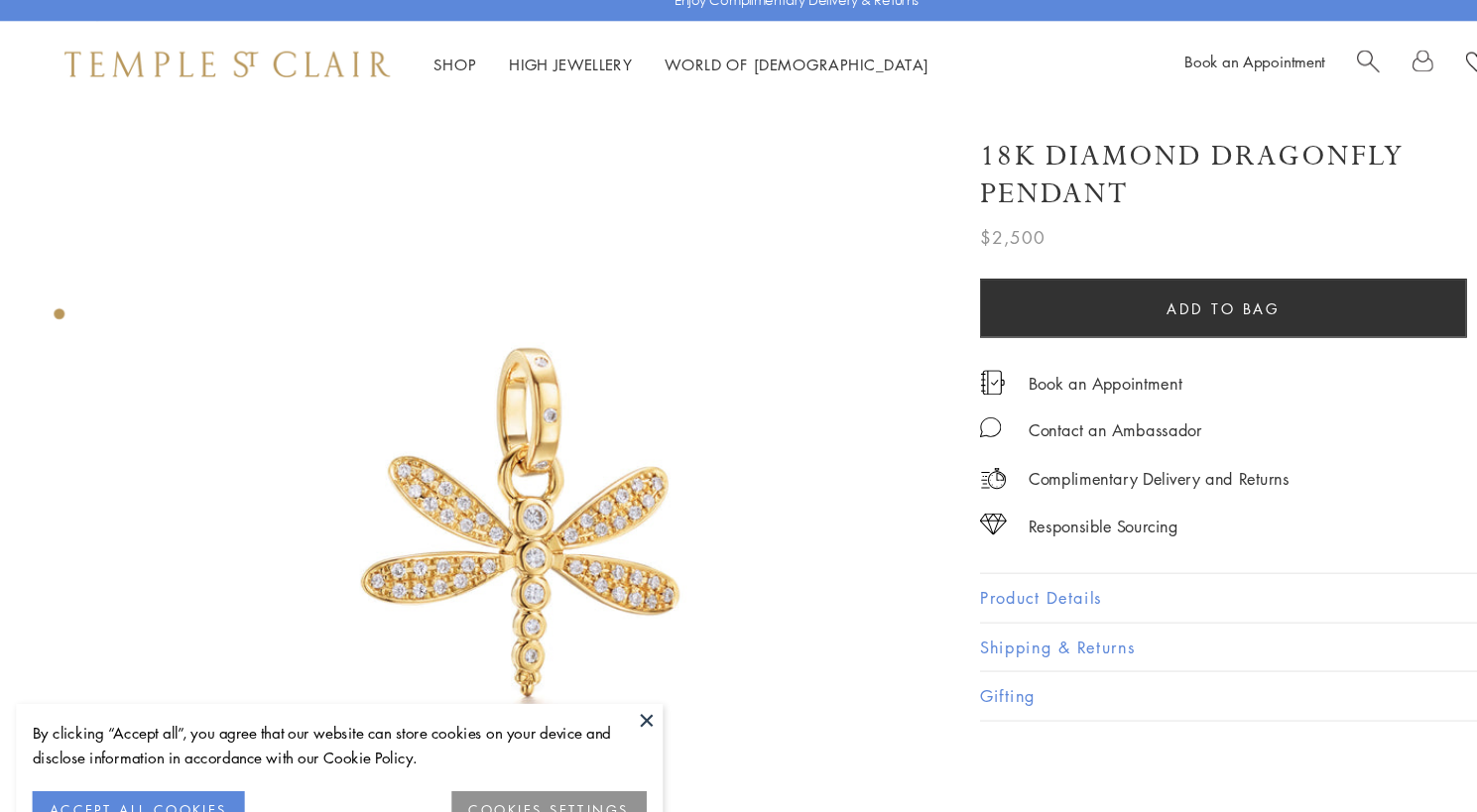click on "Product Details" at bounding box center [1160, 568] 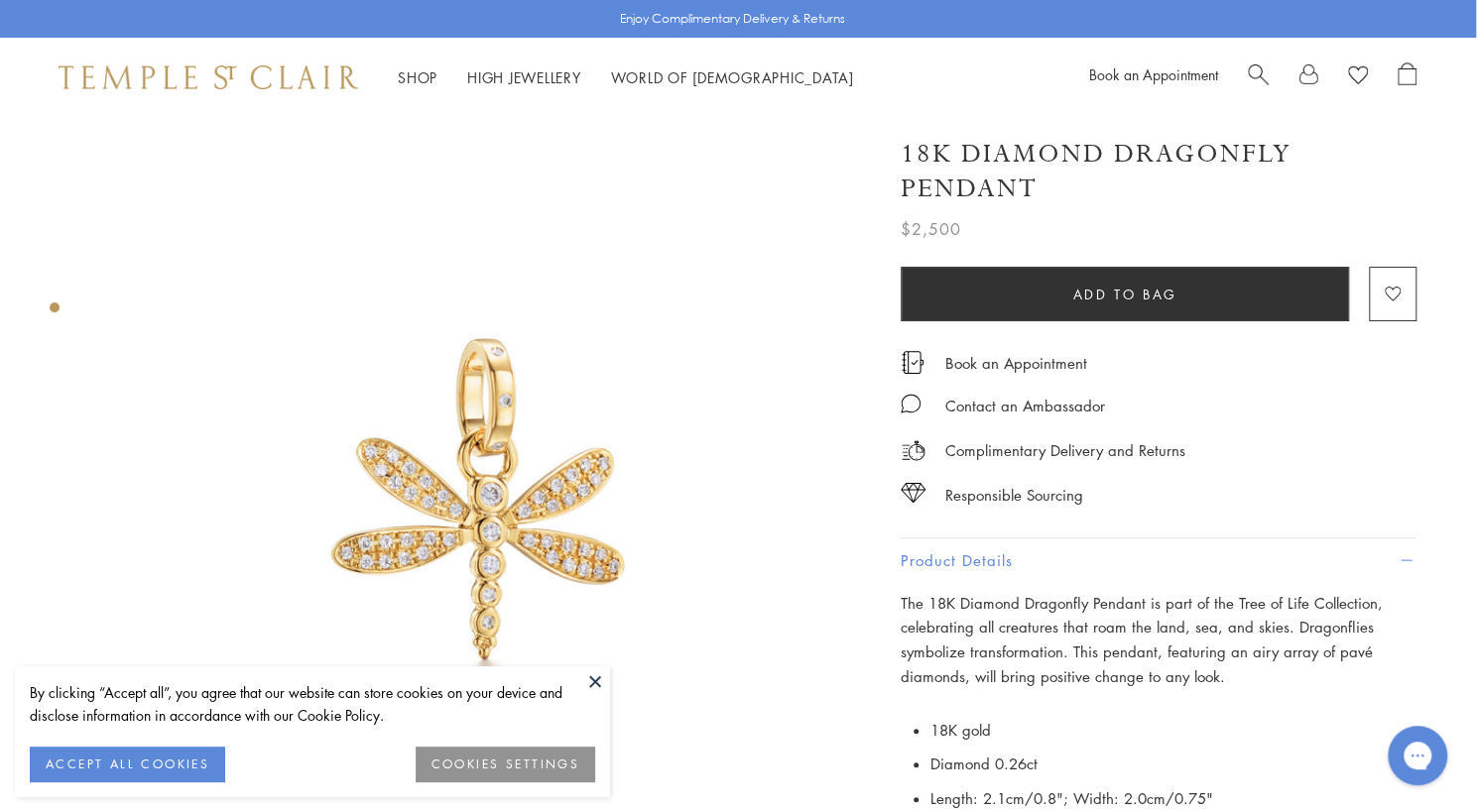 scroll, scrollTop: 0, scrollLeft: 3, axis: horizontal 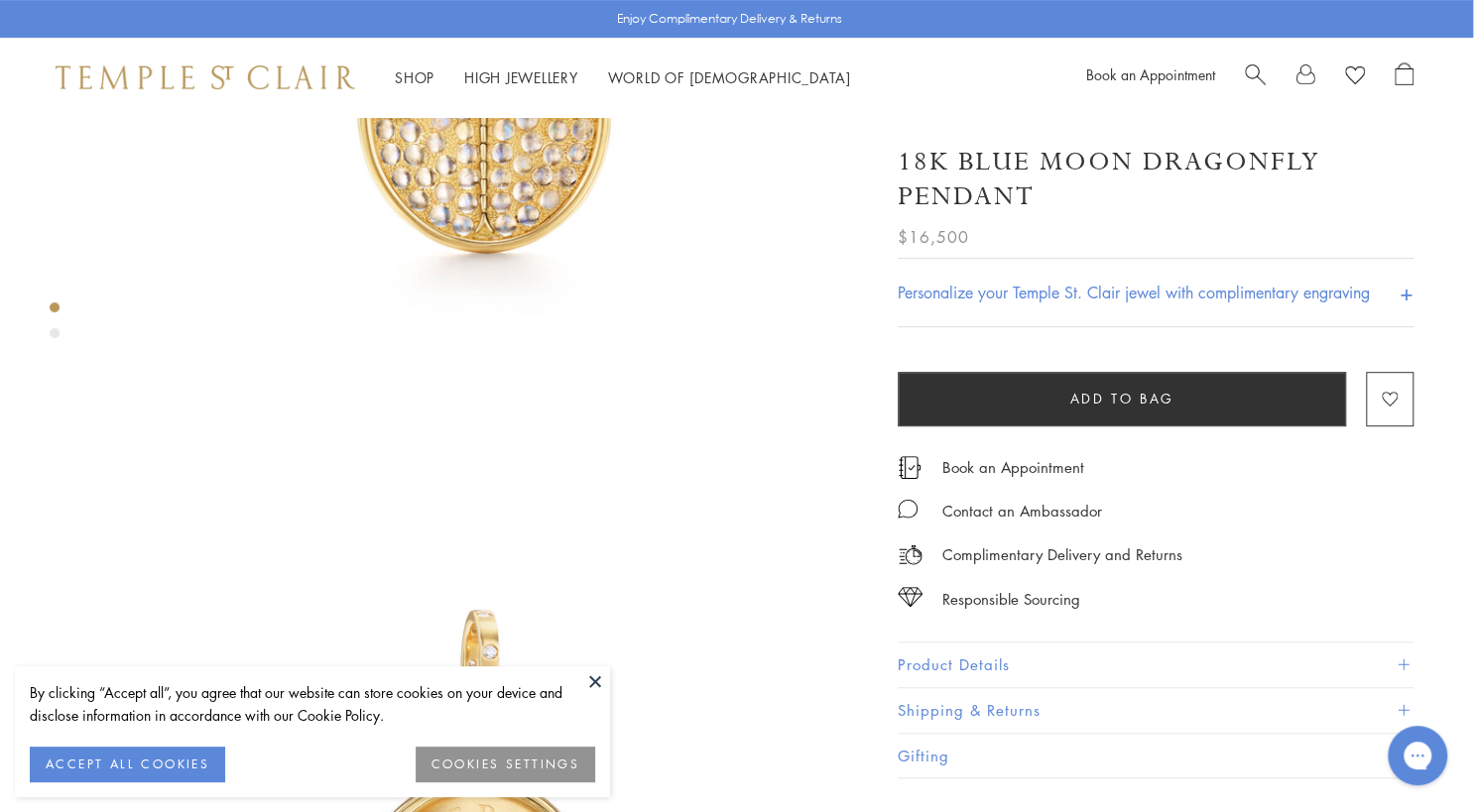 click on "Product Details" at bounding box center (1156, 664) 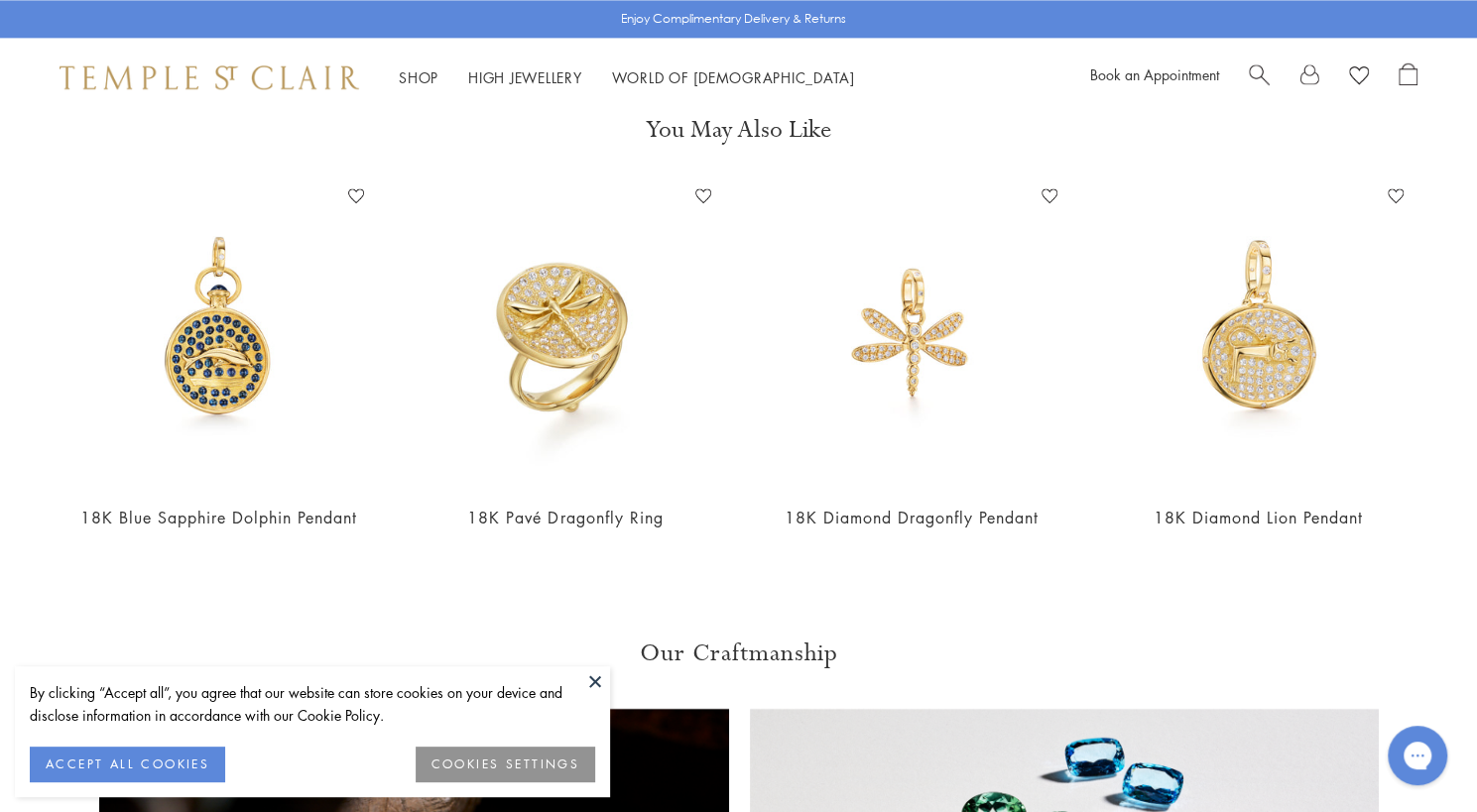 scroll, scrollTop: 1647, scrollLeft: 0, axis: vertical 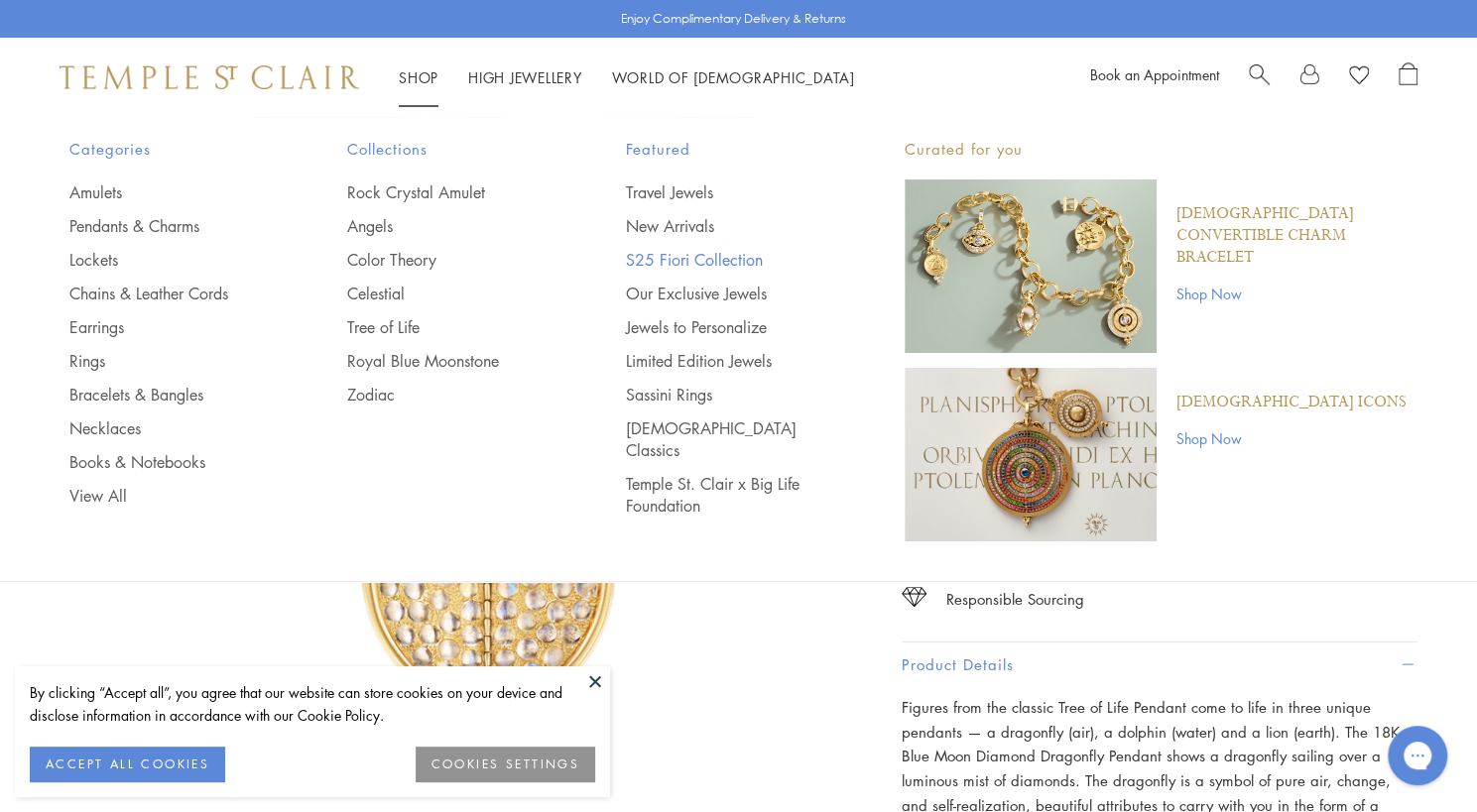click on "S25 Fiori Collection" at bounding box center [725, 260] 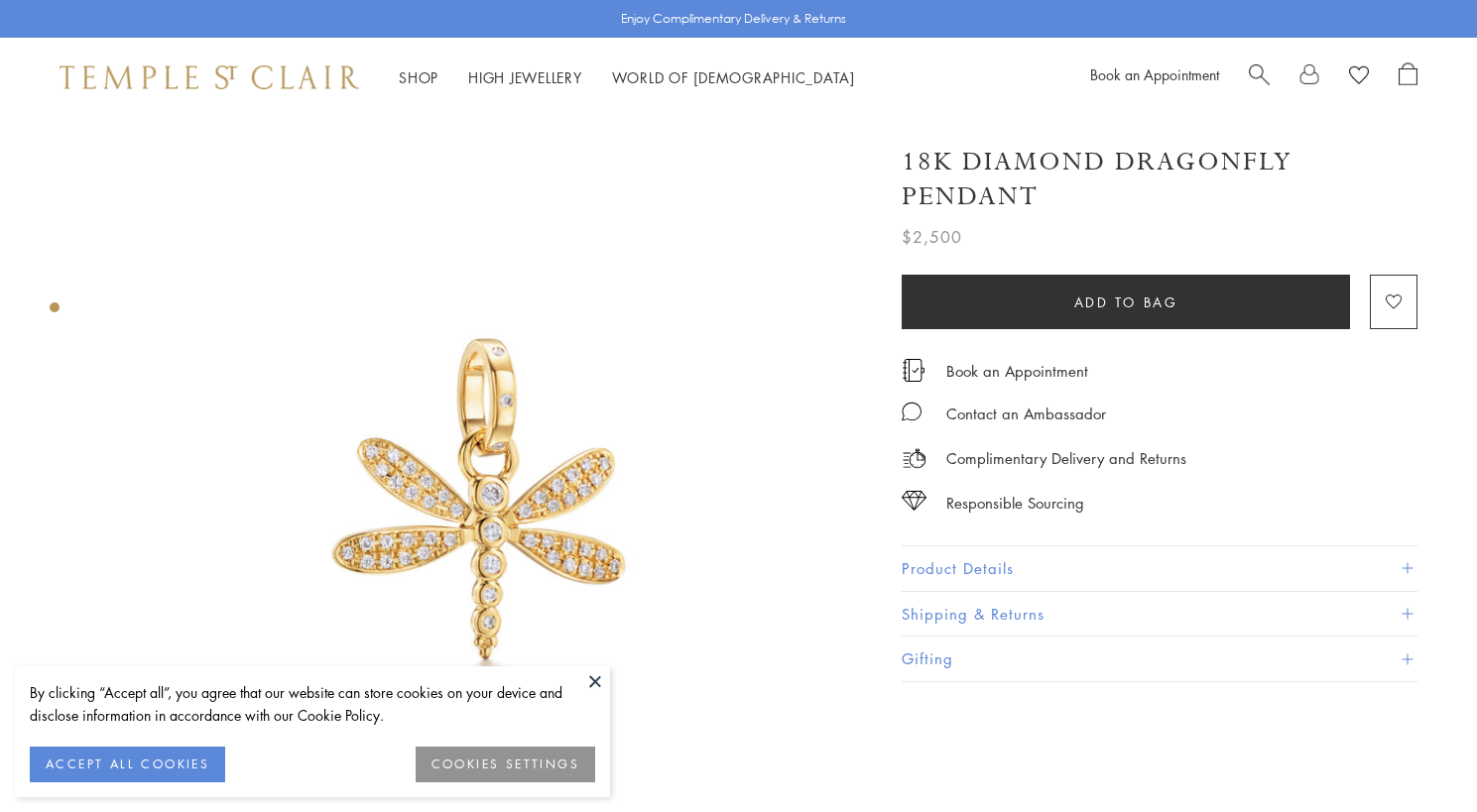 scroll, scrollTop: 0, scrollLeft: 0, axis: both 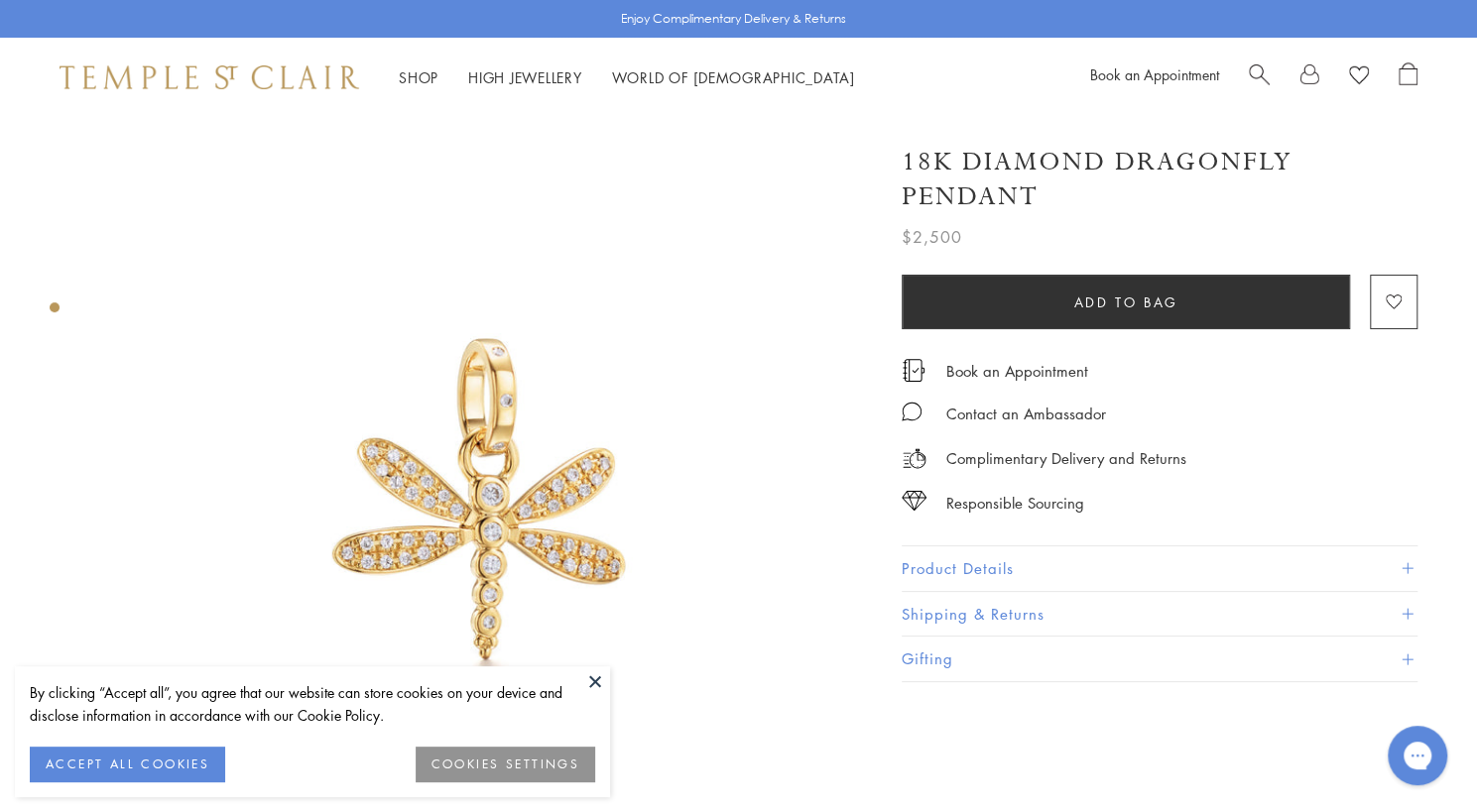 click on "Product Details" at bounding box center (1160, 568) 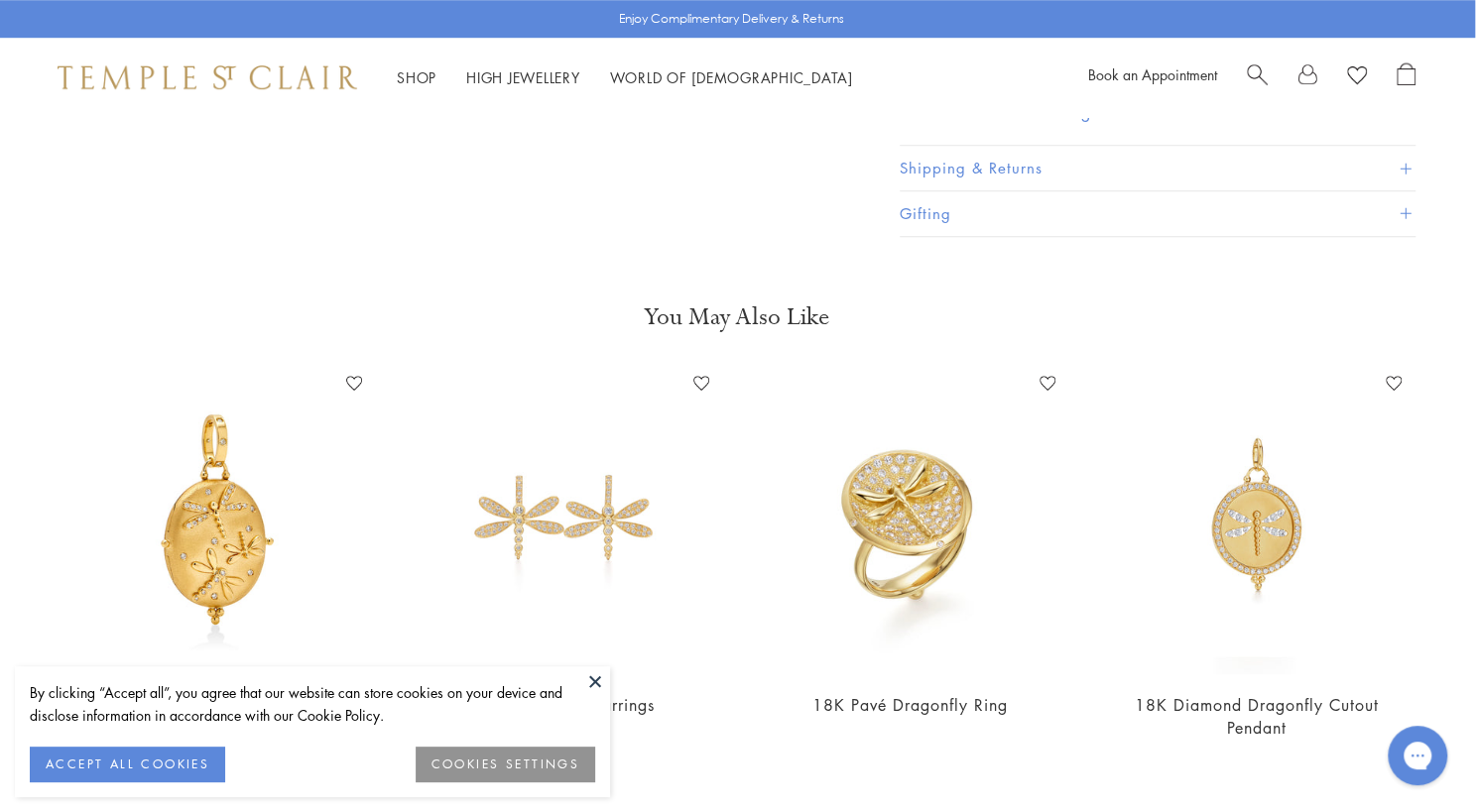 scroll, scrollTop: 831, scrollLeft: 2, axis: both 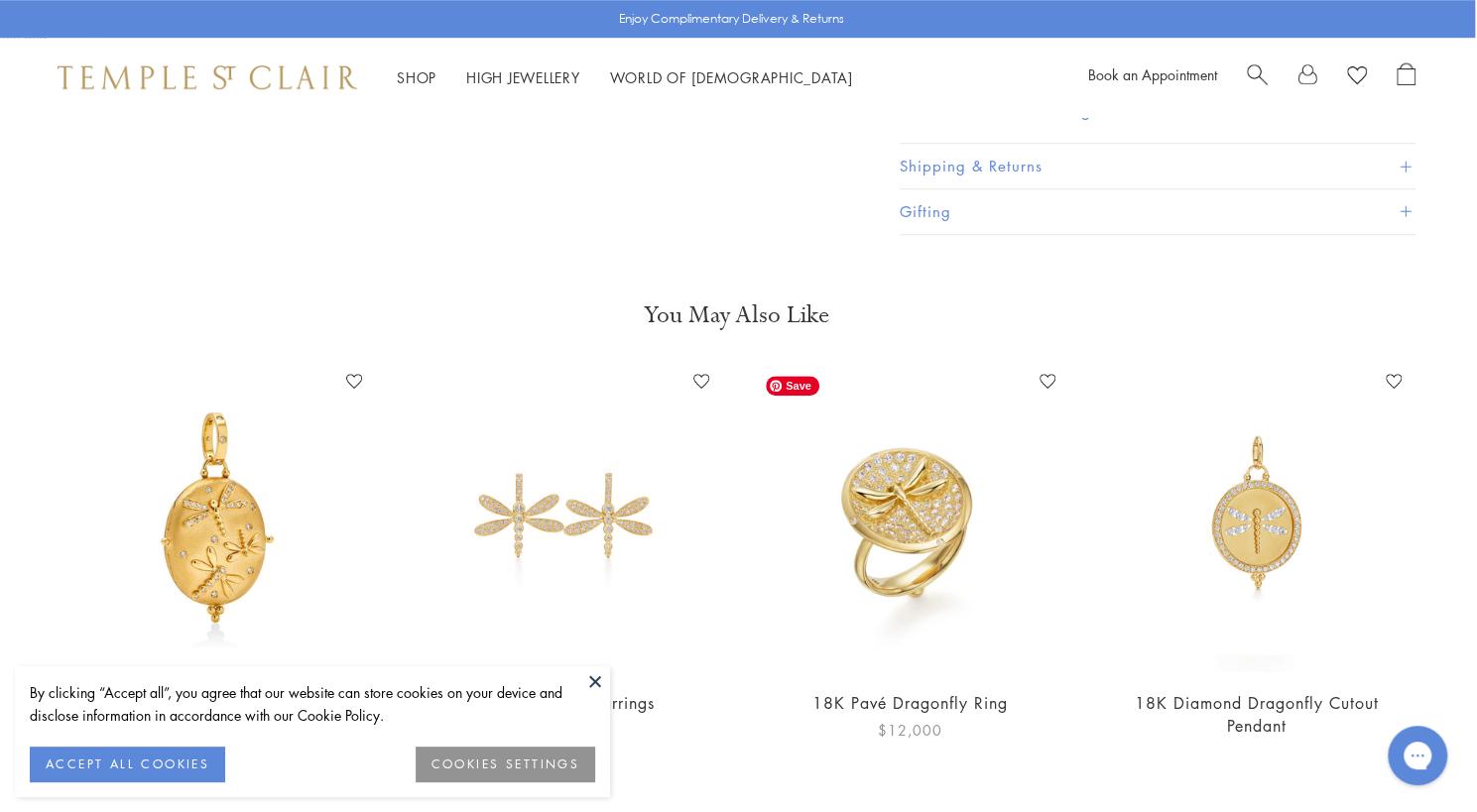 click at bounding box center [910, 519] 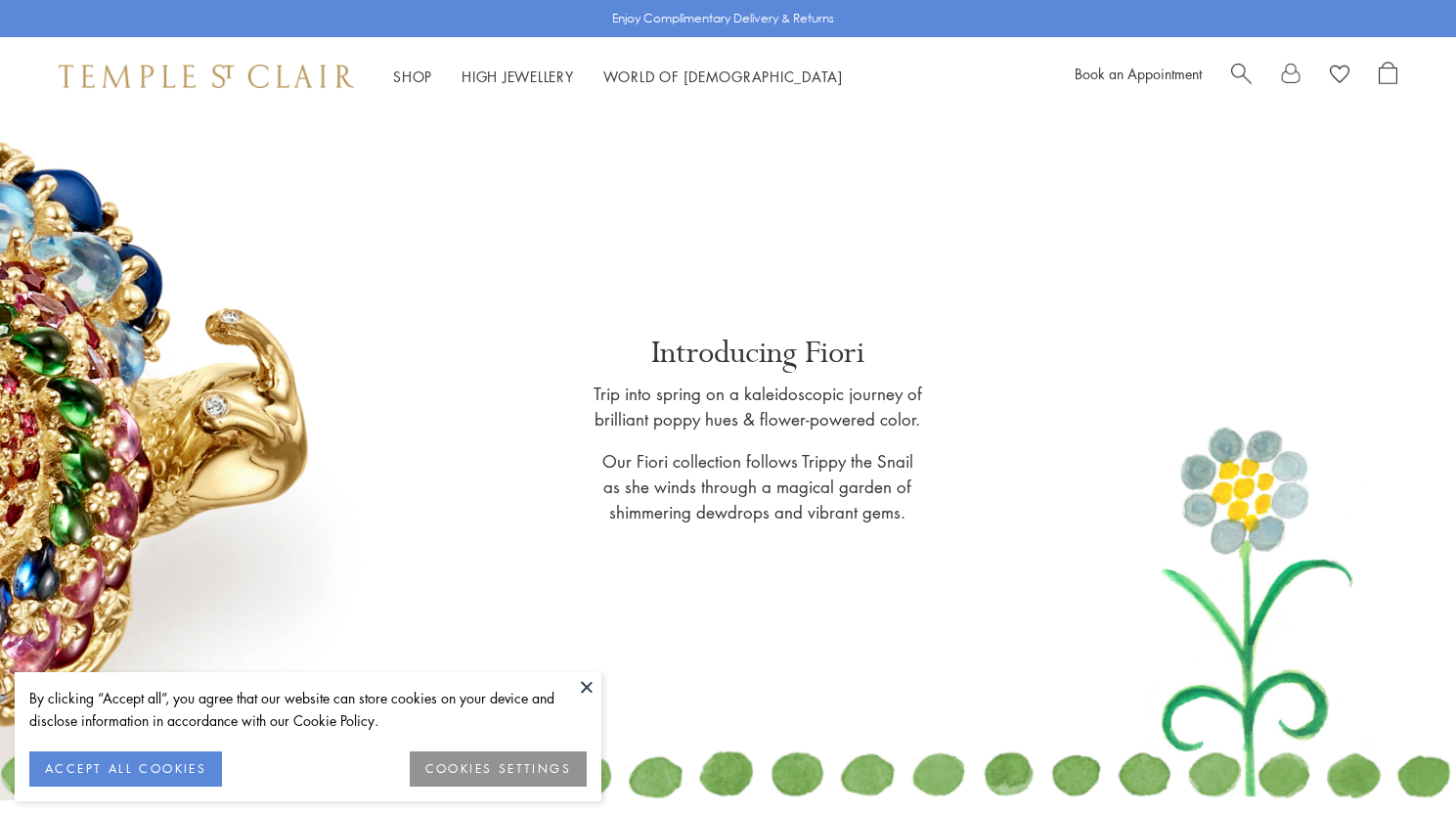 scroll, scrollTop: 0, scrollLeft: 0, axis: both 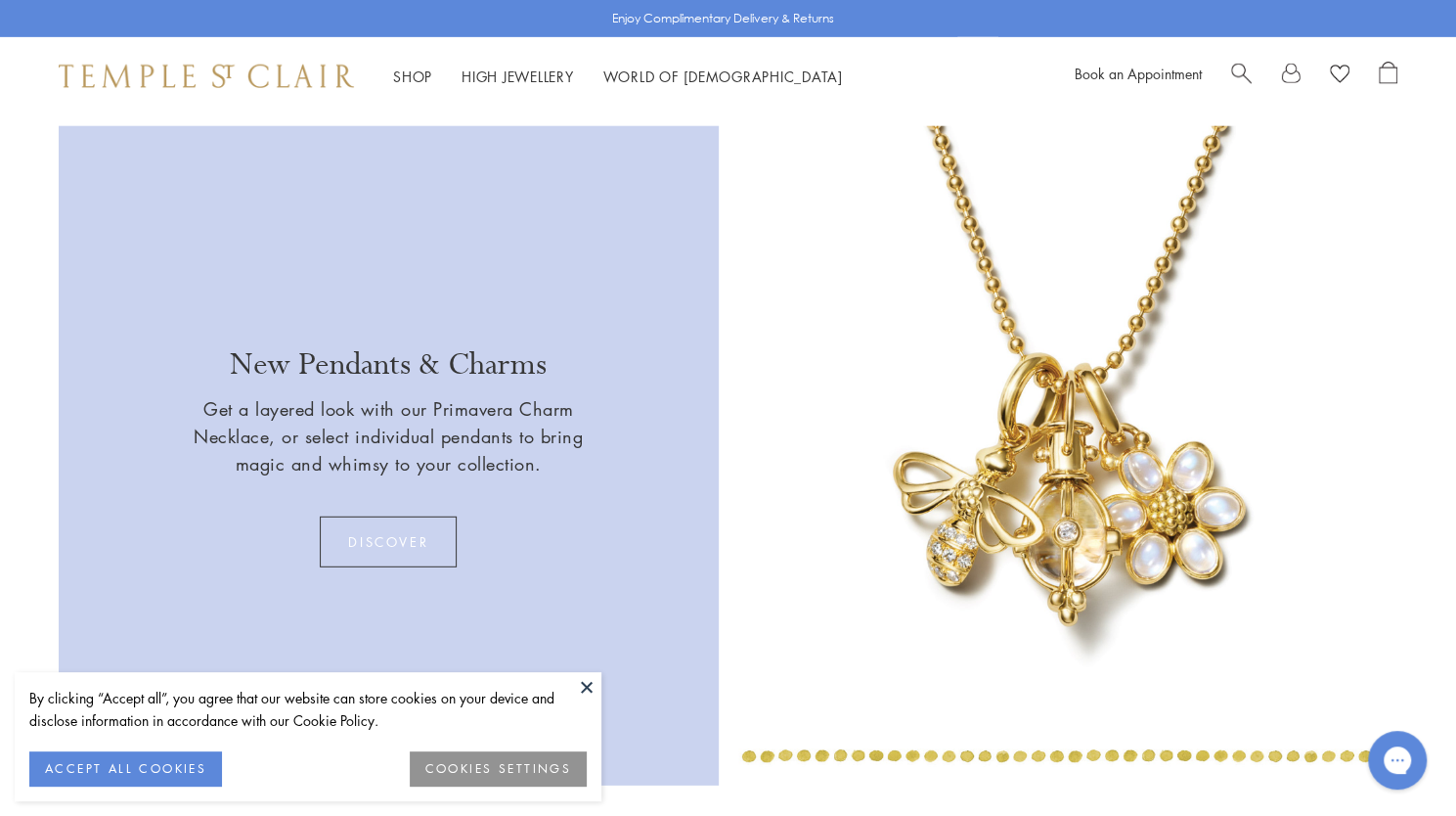 click on "Discover" at bounding box center (388, 542) 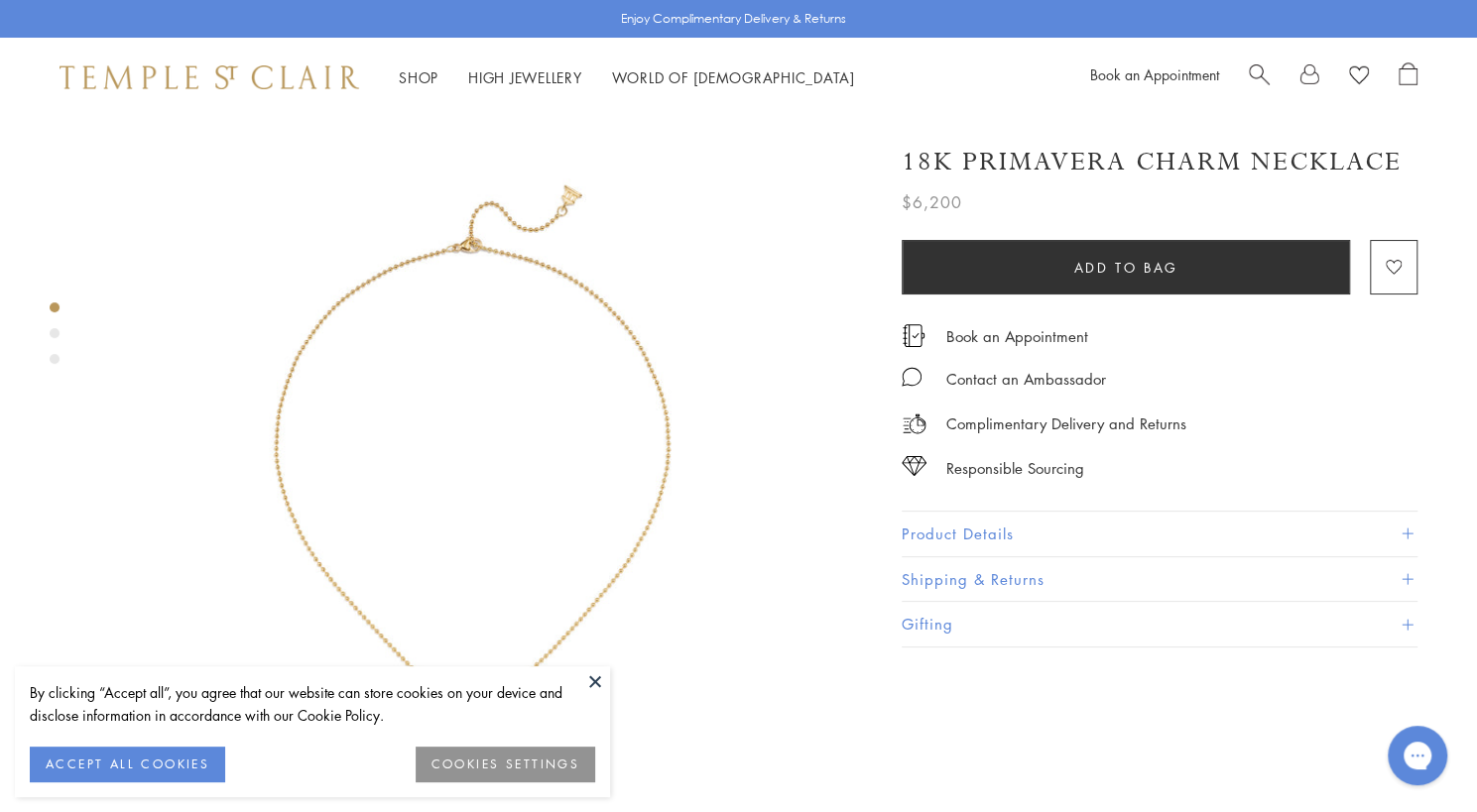 scroll, scrollTop: 0, scrollLeft: 0, axis: both 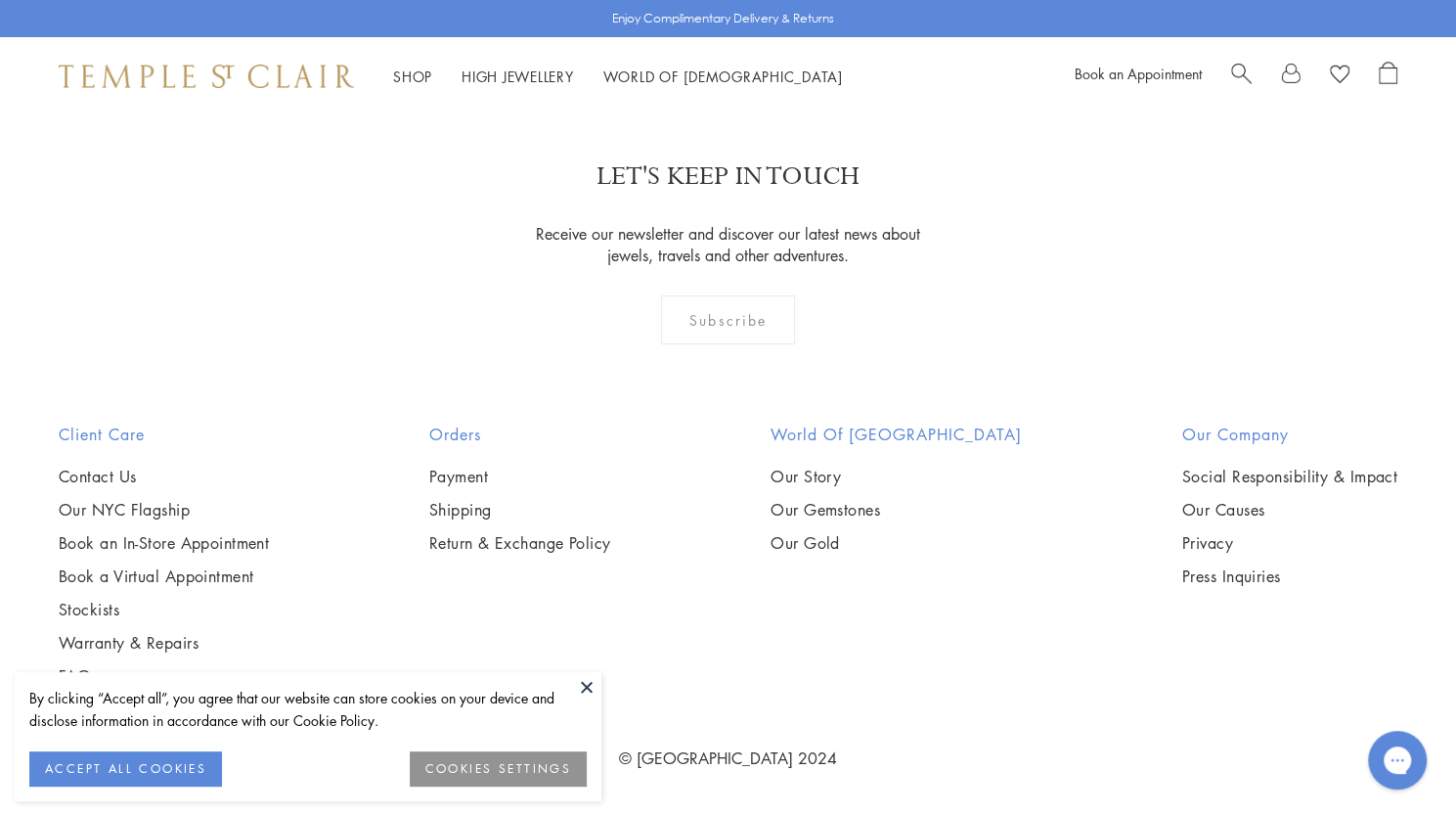 click on "2" at bounding box center [697, 3] 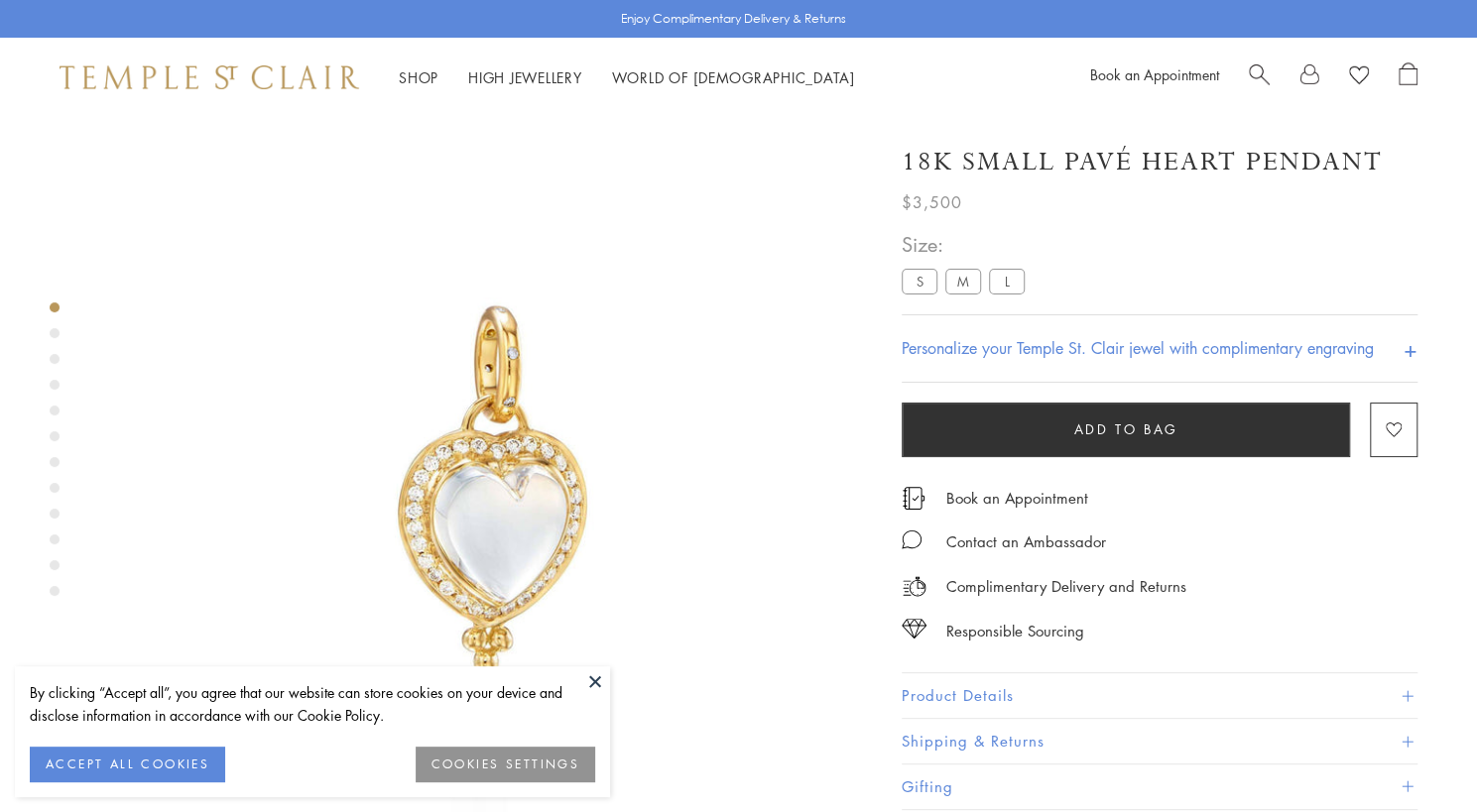scroll, scrollTop: 0, scrollLeft: 0, axis: both 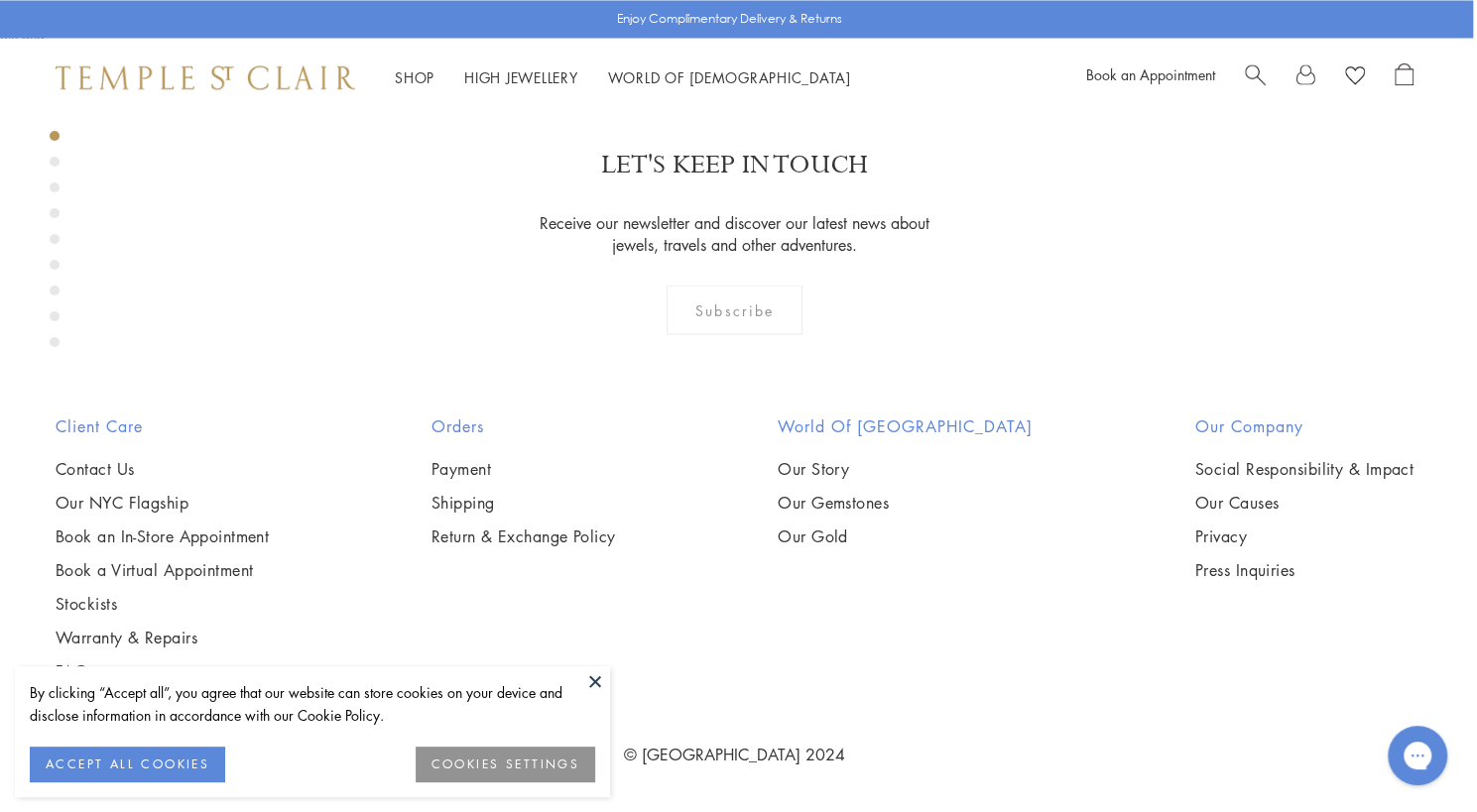 click on "Product Details" at bounding box center [1156, -1325] 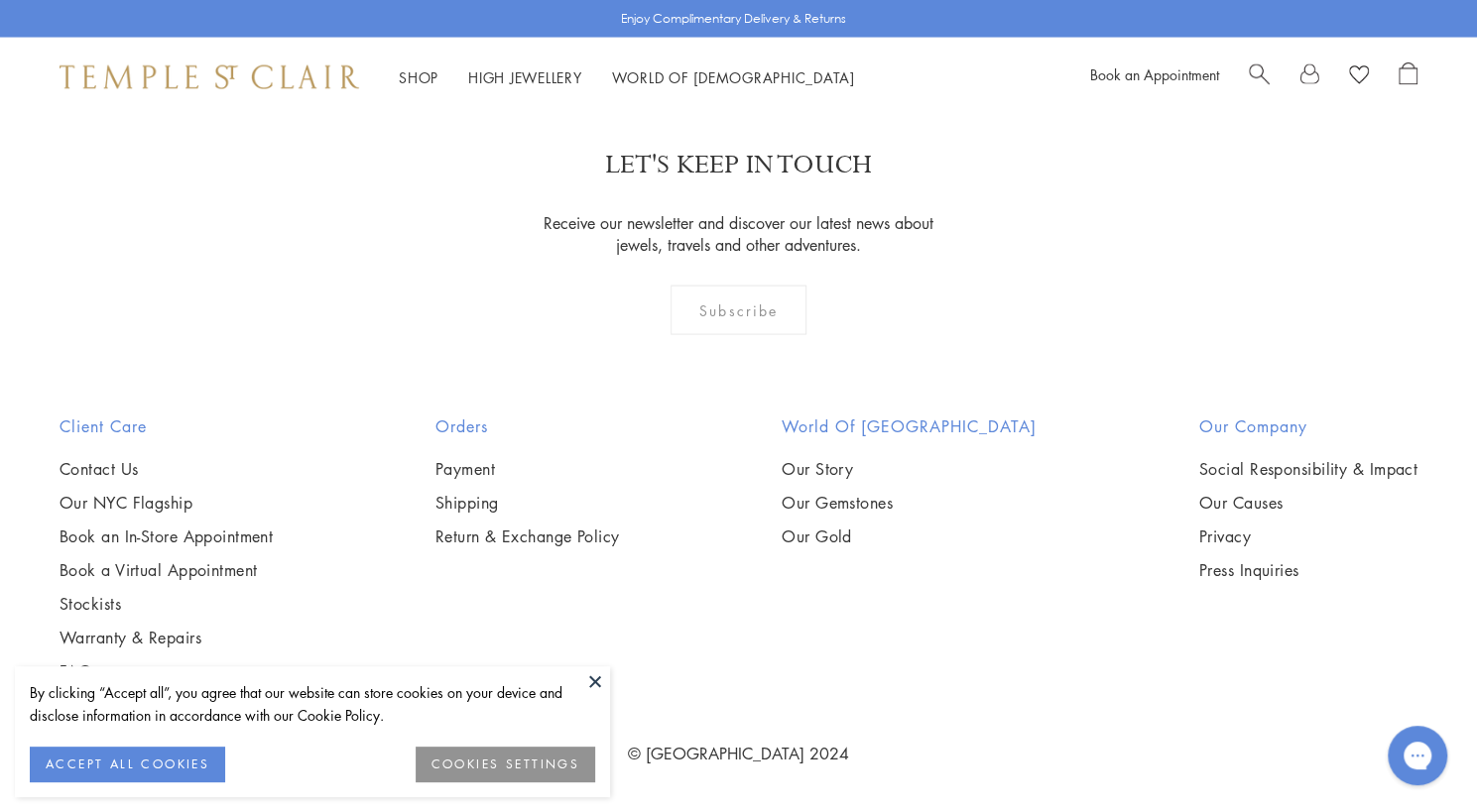 scroll, scrollTop: 4366, scrollLeft: 0, axis: vertical 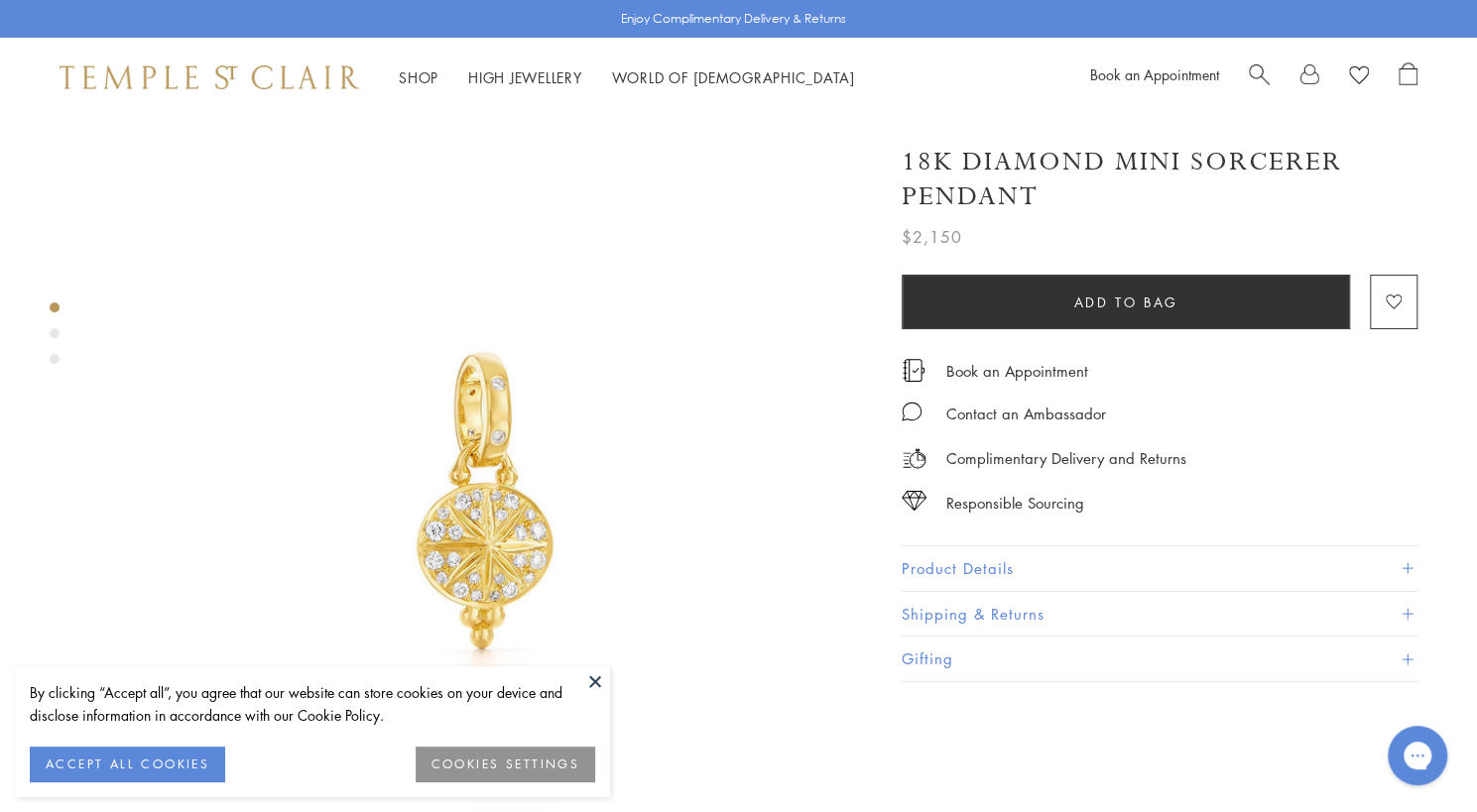 click on "Product Details" at bounding box center (1160, 568) 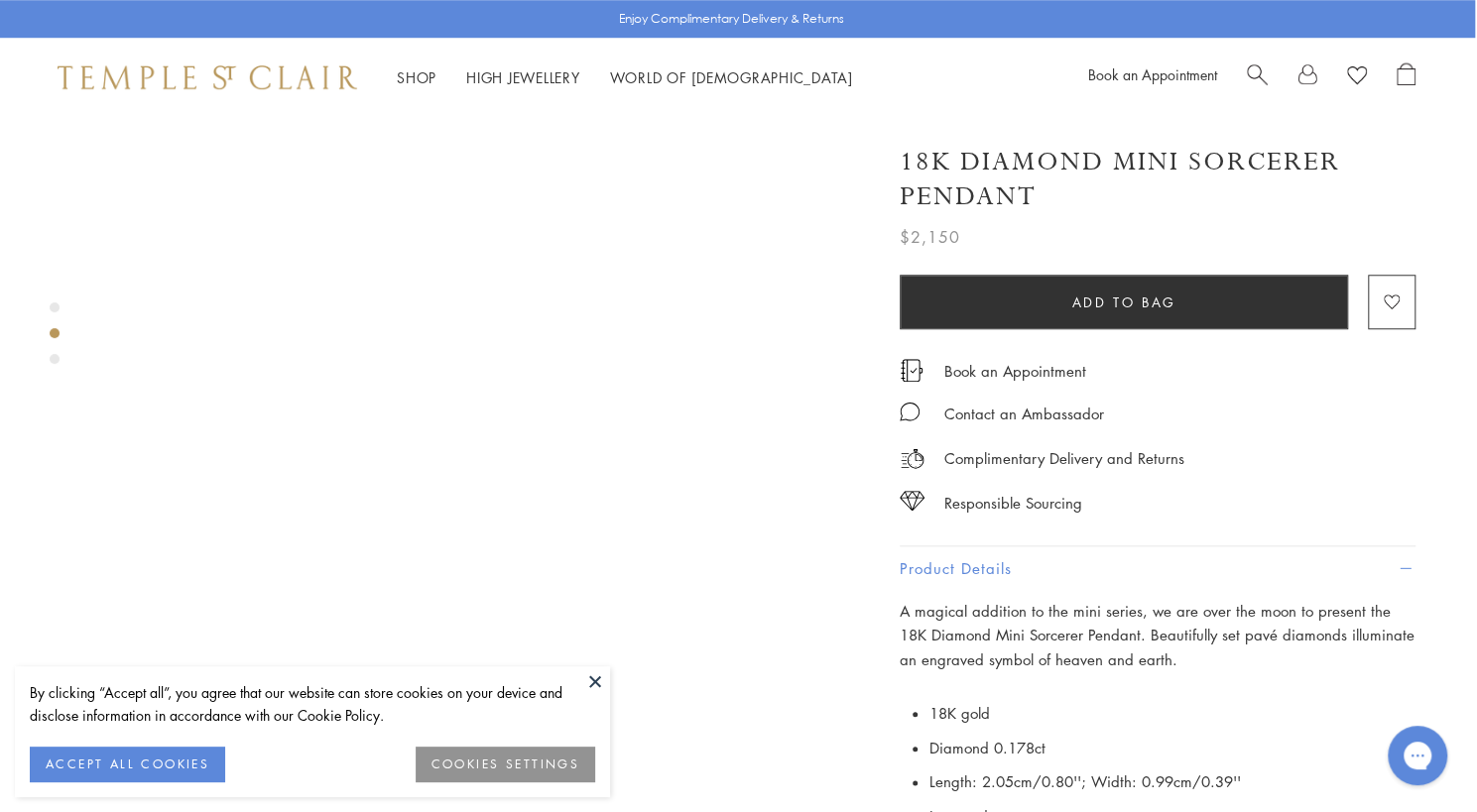 scroll, scrollTop: 898, scrollLeft: 2, axis: both 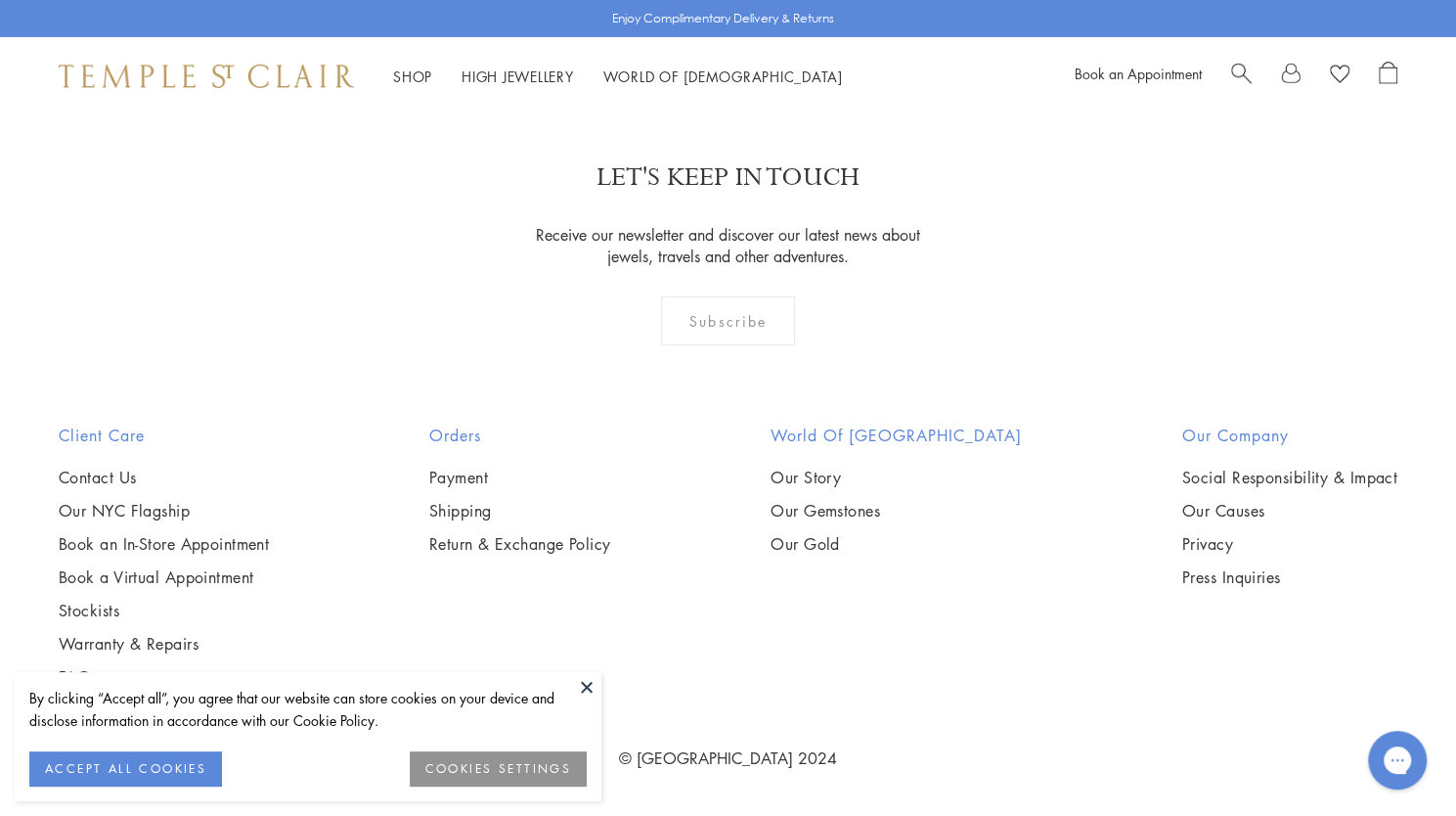 click on "3" at bounding box center (792, 4) 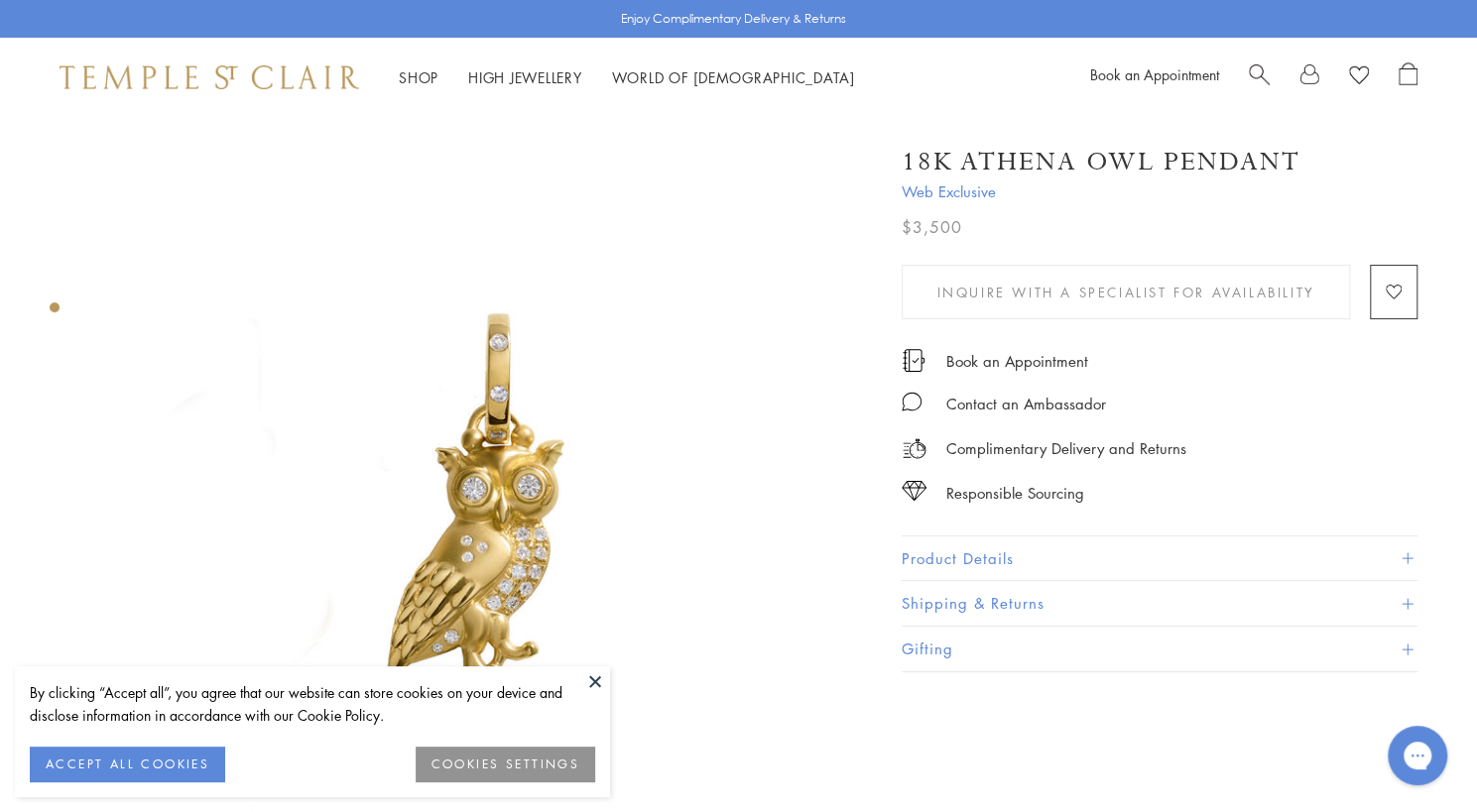 scroll, scrollTop: 0, scrollLeft: 0, axis: both 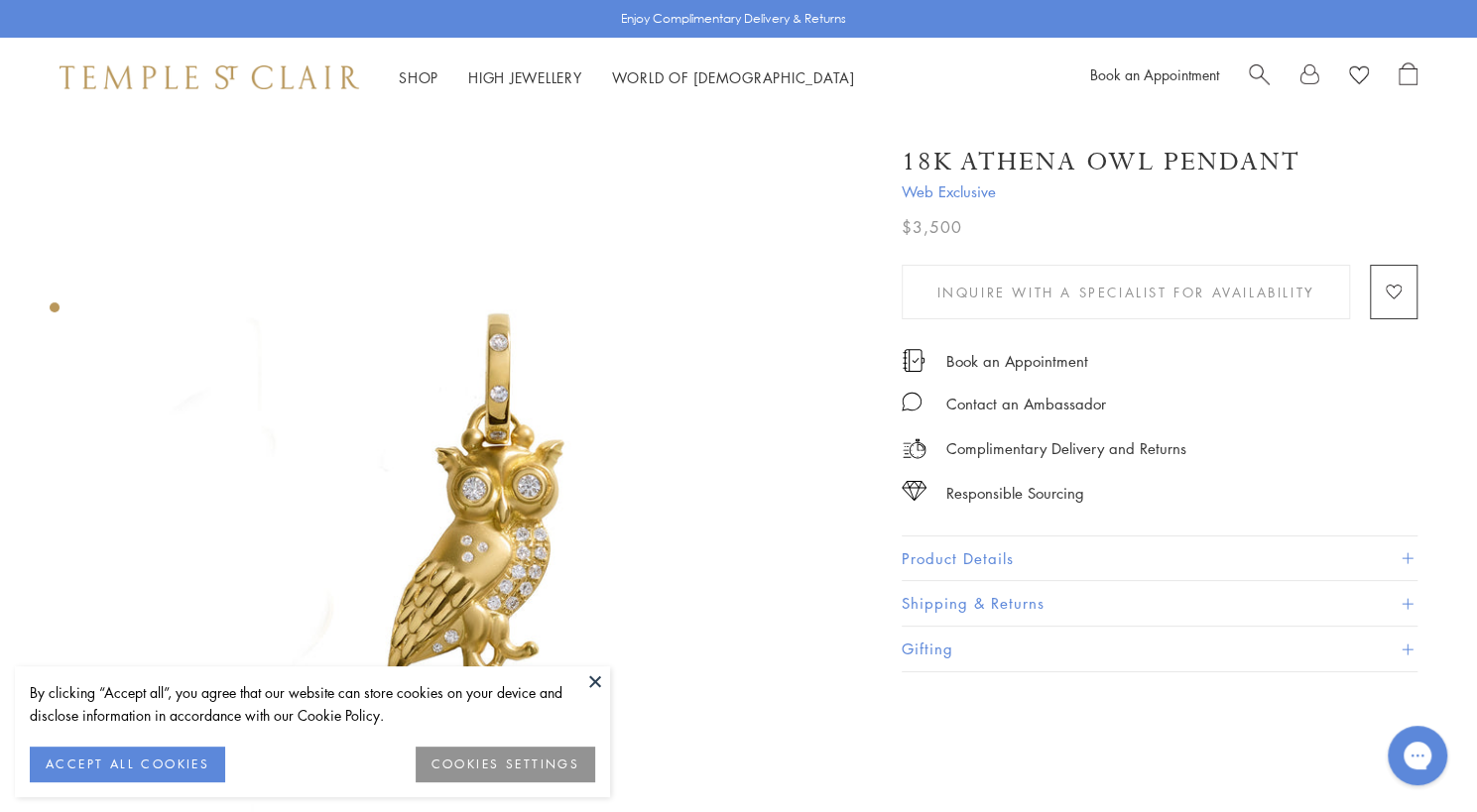 click on "Product Details" at bounding box center [1160, 558] 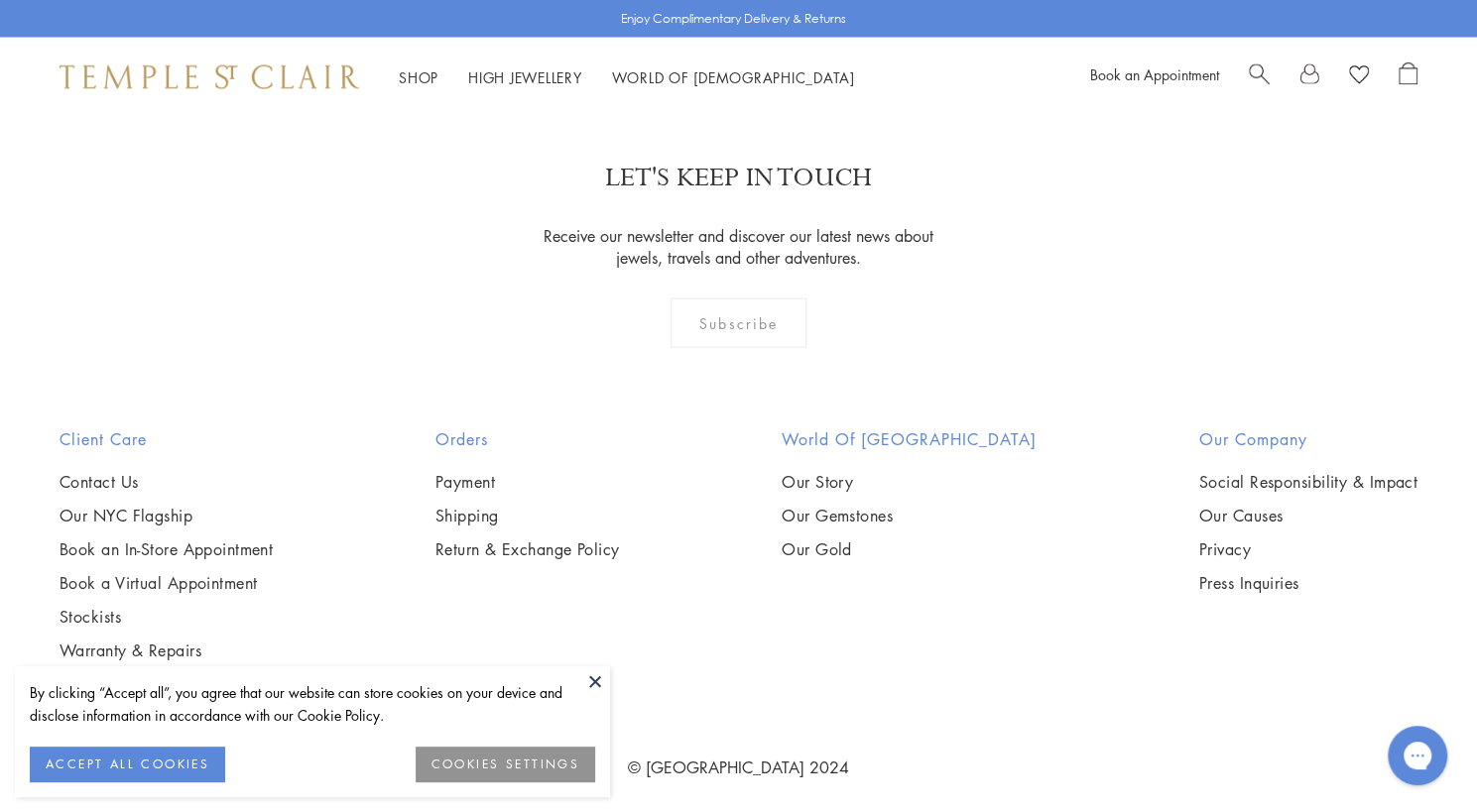 scroll, scrollTop: 2256, scrollLeft: 0, axis: vertical 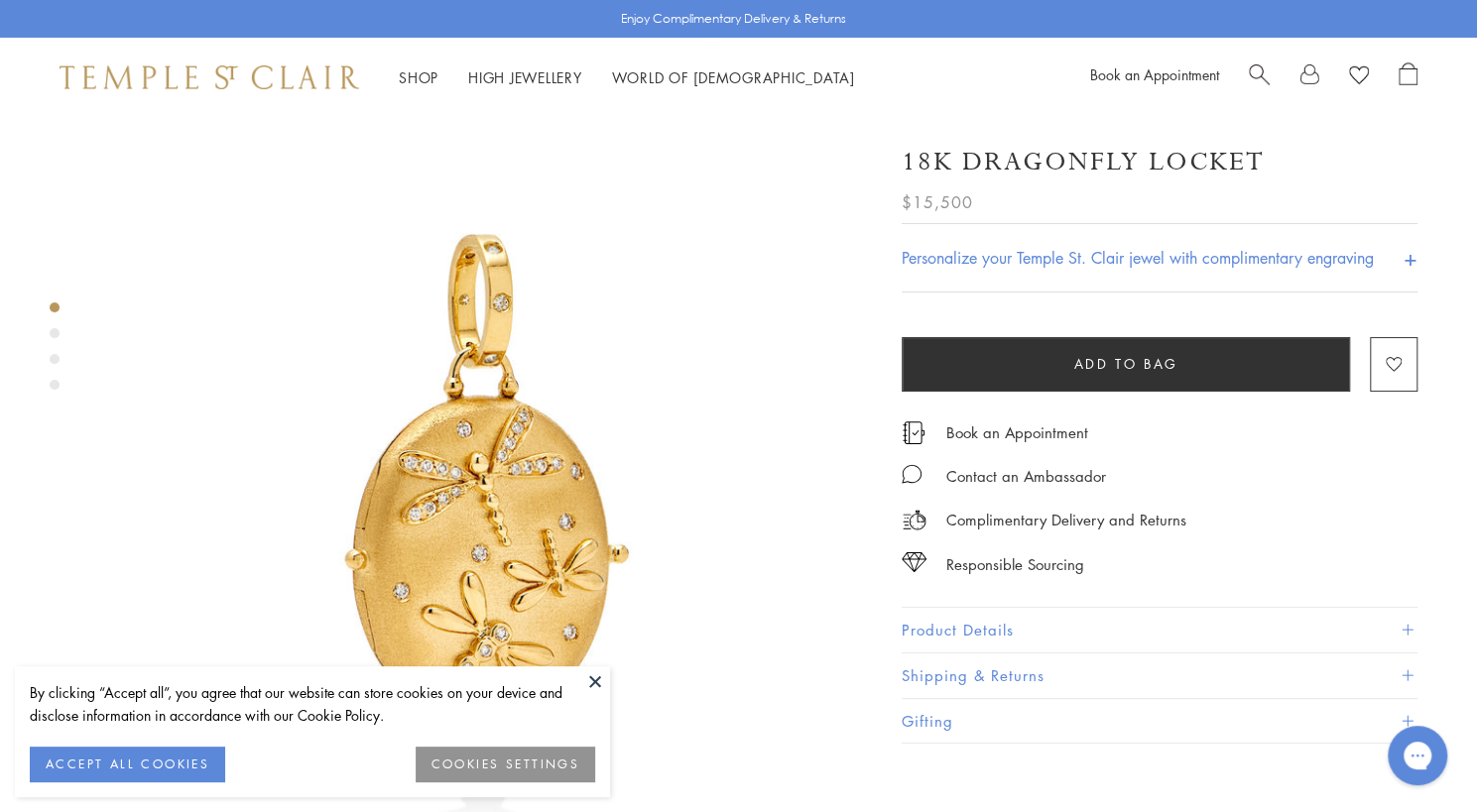 click on "Product Details" at bounding box center [1160, 630] 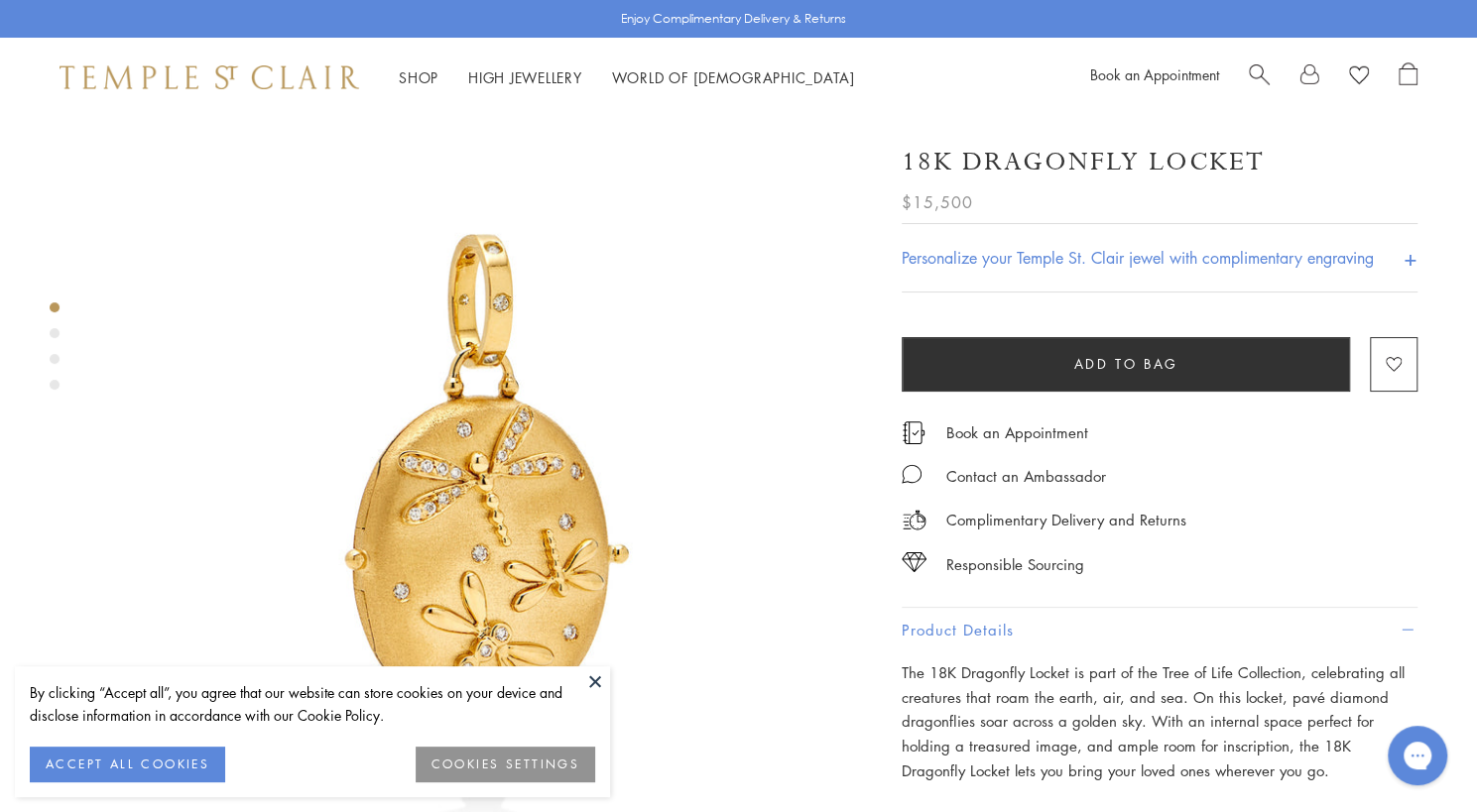 click on "The 18K Dragonfly Locket is part of the Tree of Life Collection, celebrating all creatures that roam the earth, air, and sea. On this locket, pavé diamond dragonflies soar across a golden sky. With an internal space perfect for holding a treasured image, and ample room for inscription, the 18K Dragonfly Locket lets you bring your loved ones wherever you go." at bounding box center [1153, 721] 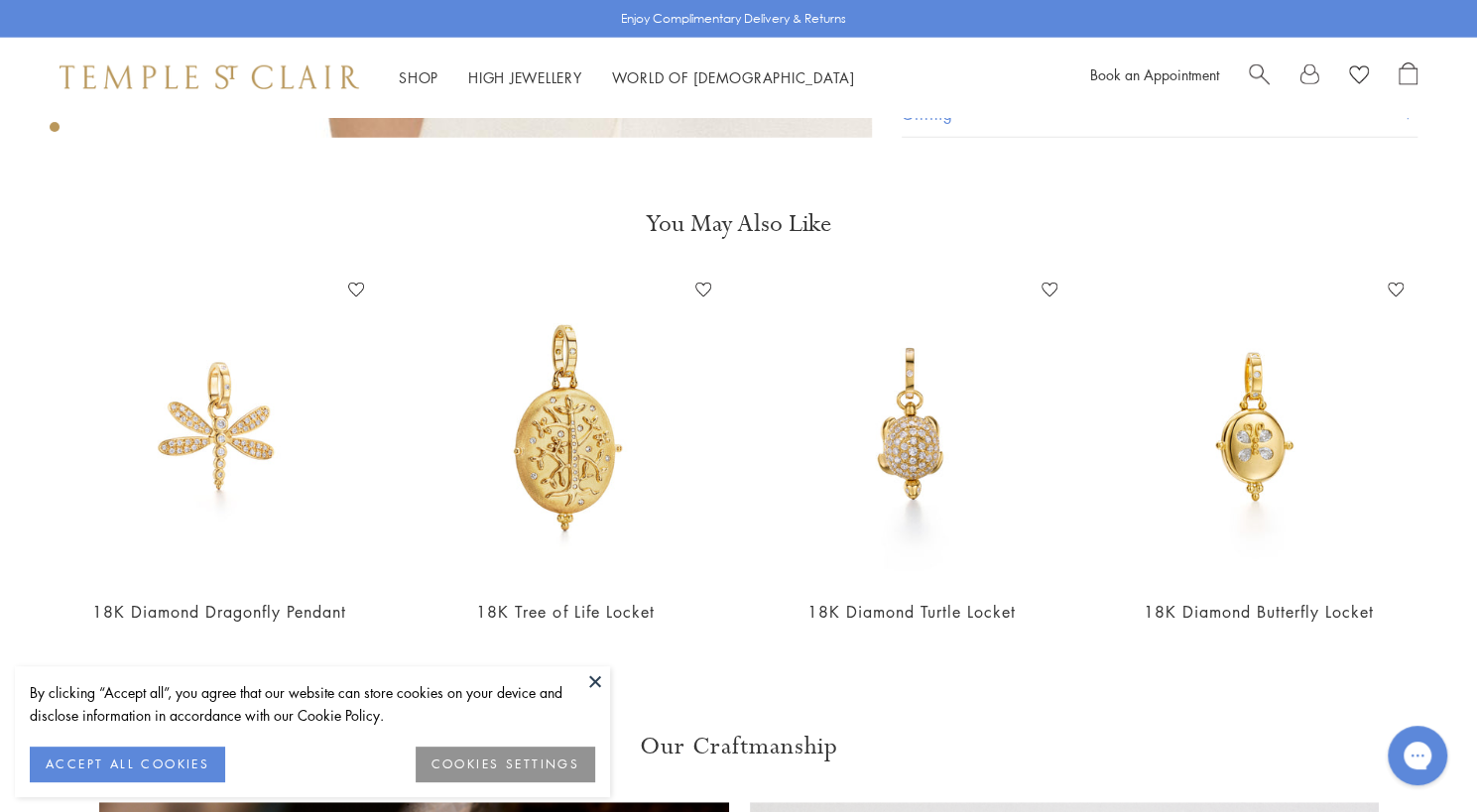 scroll, scrollTop: 3159, scrollLeft: 0, axis: vertical 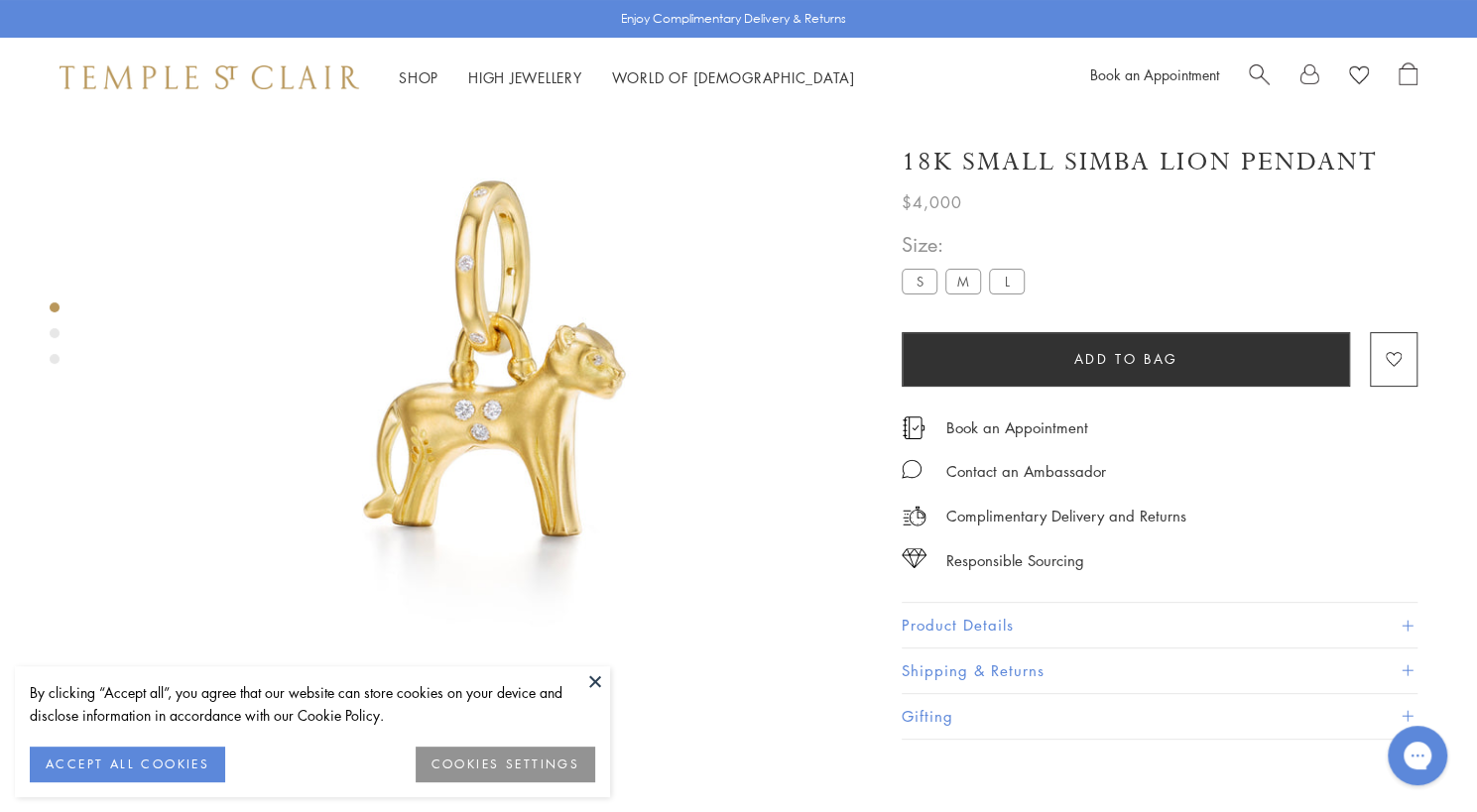click on "Product Details" at bounding box center (1160, 625) 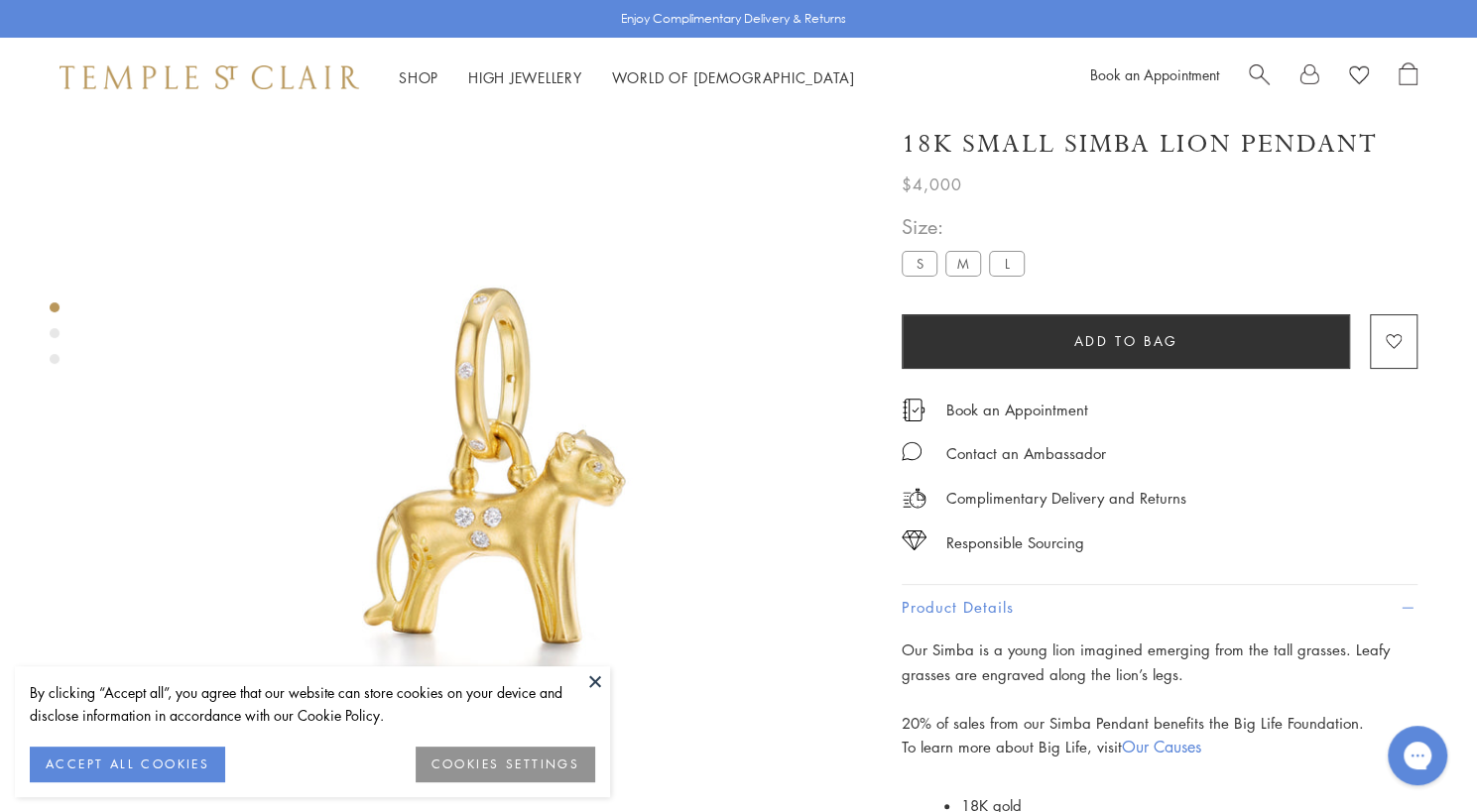 scroll, scrollTop: 0, scrollLeft: 0, axis: both 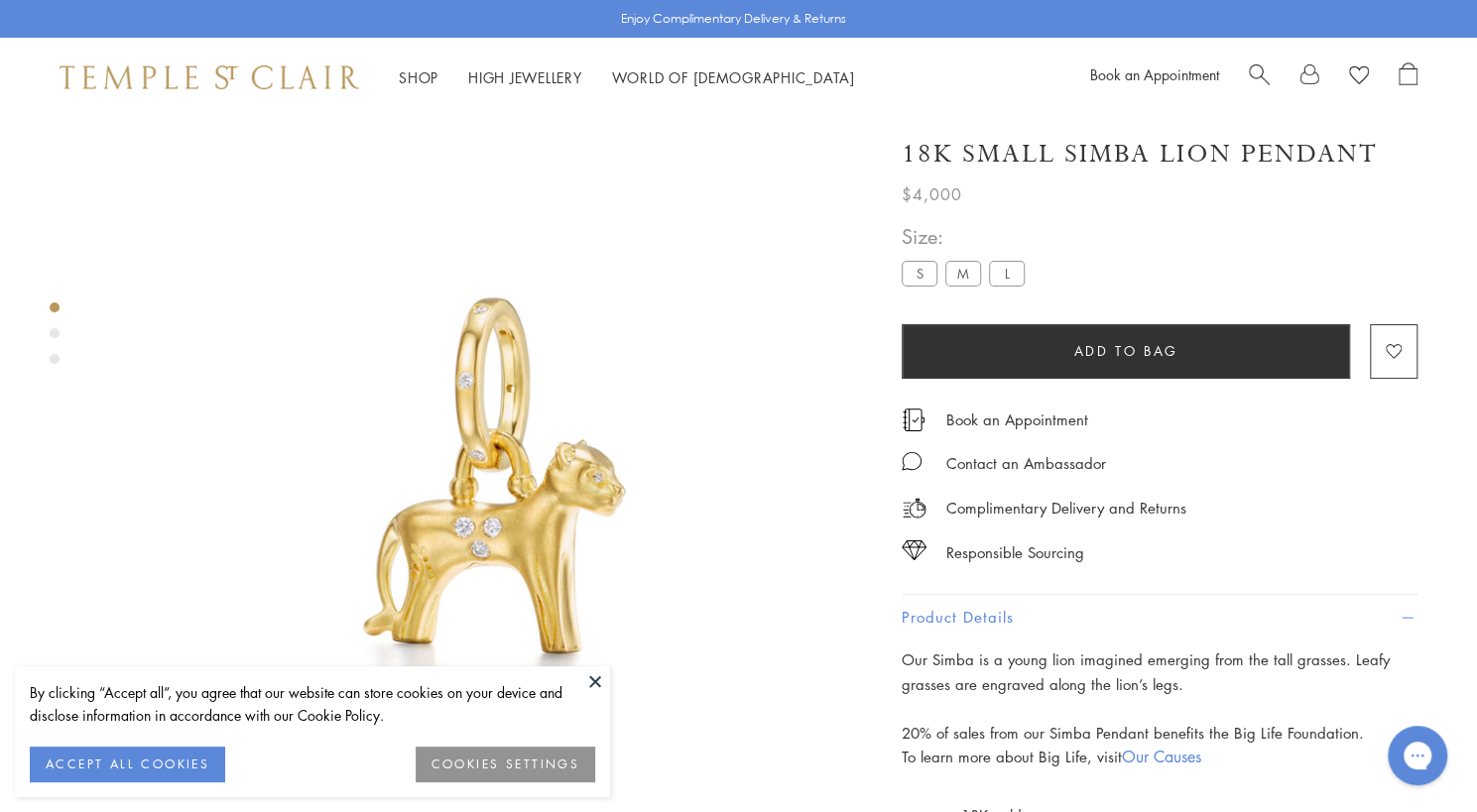 click on "M" at bounding box center [963, 273] 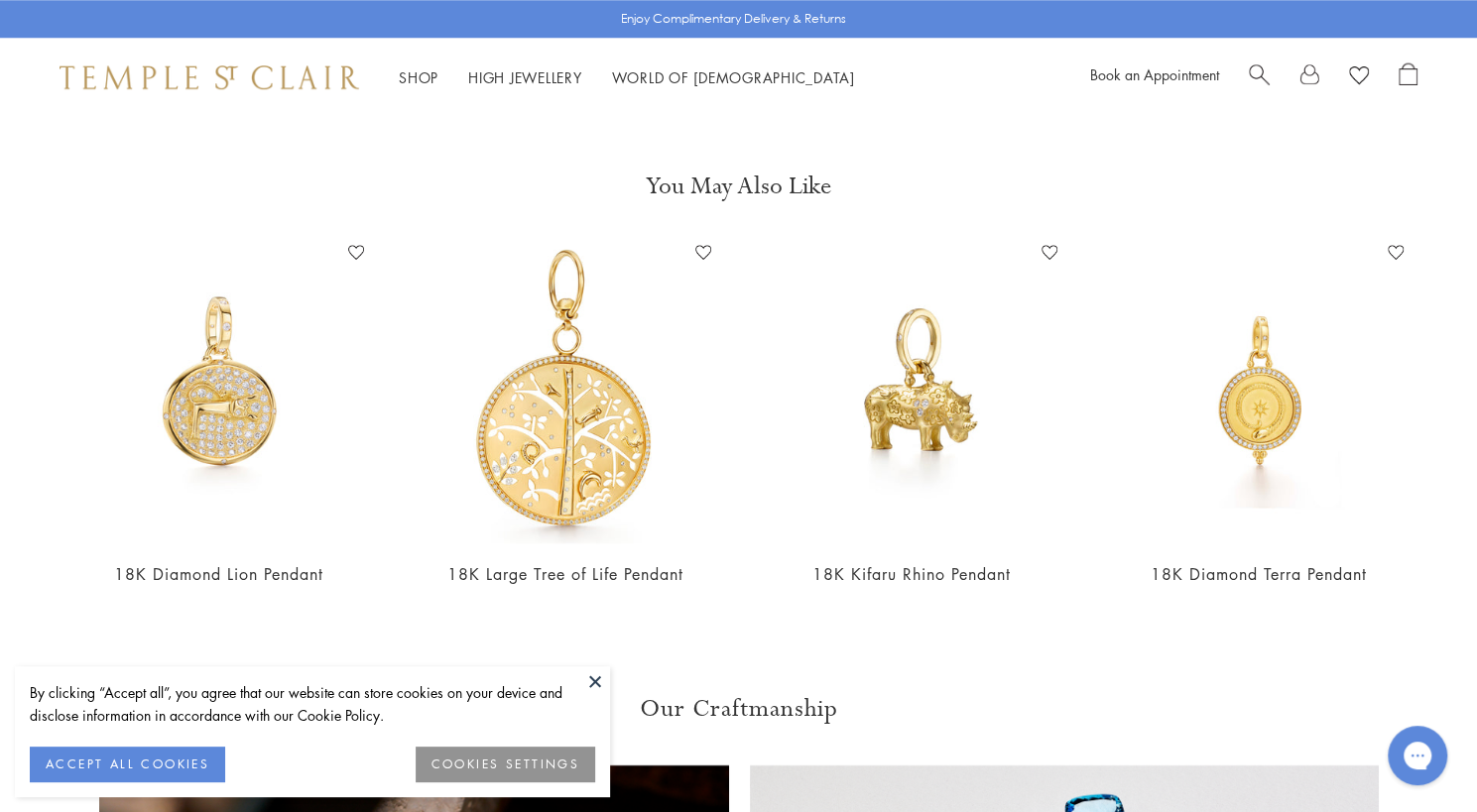 scroll, scrollTop: 1100, scrollLeft: 0, axis: vertical 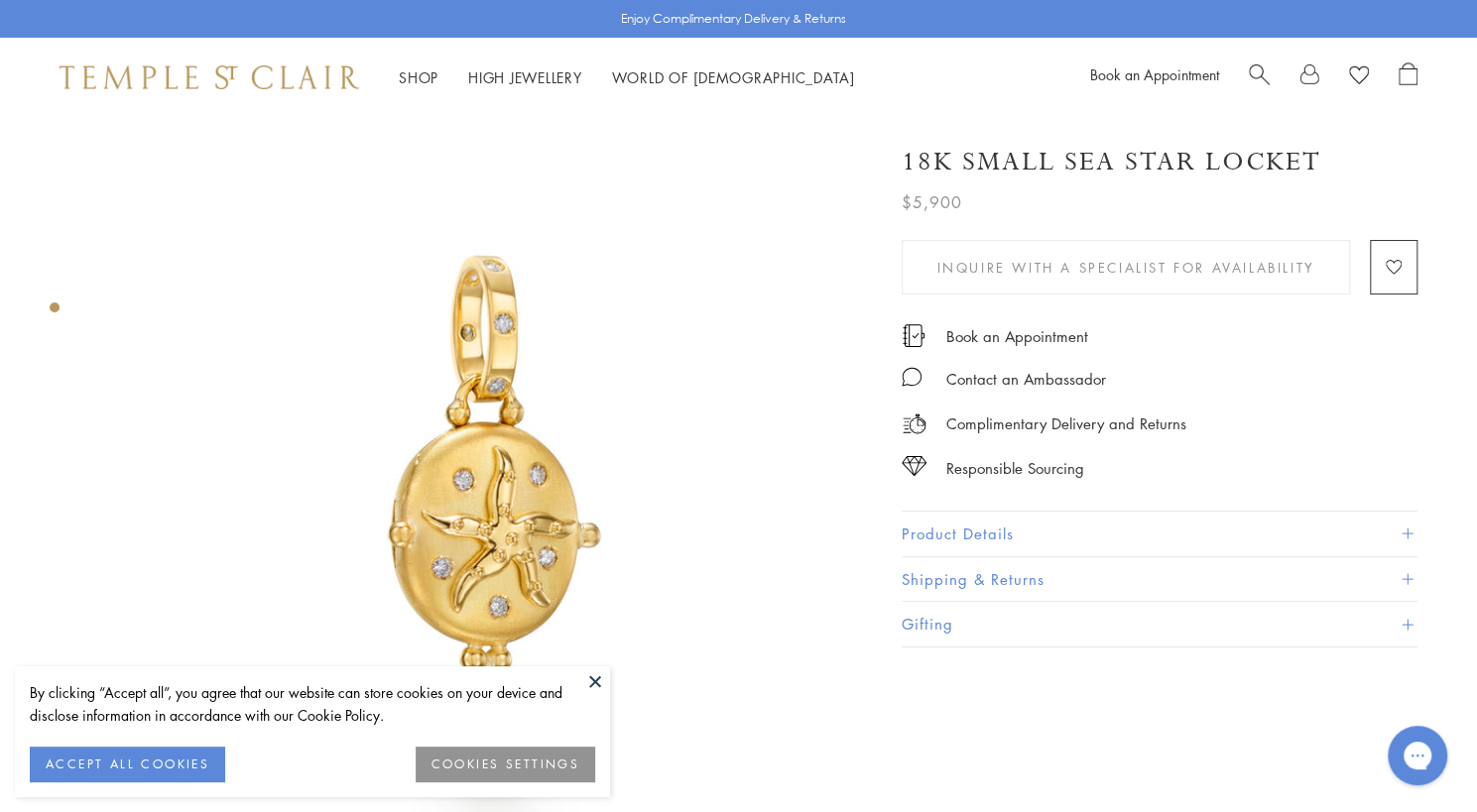 click on "Product Details" at bounding box center (1160, 533) 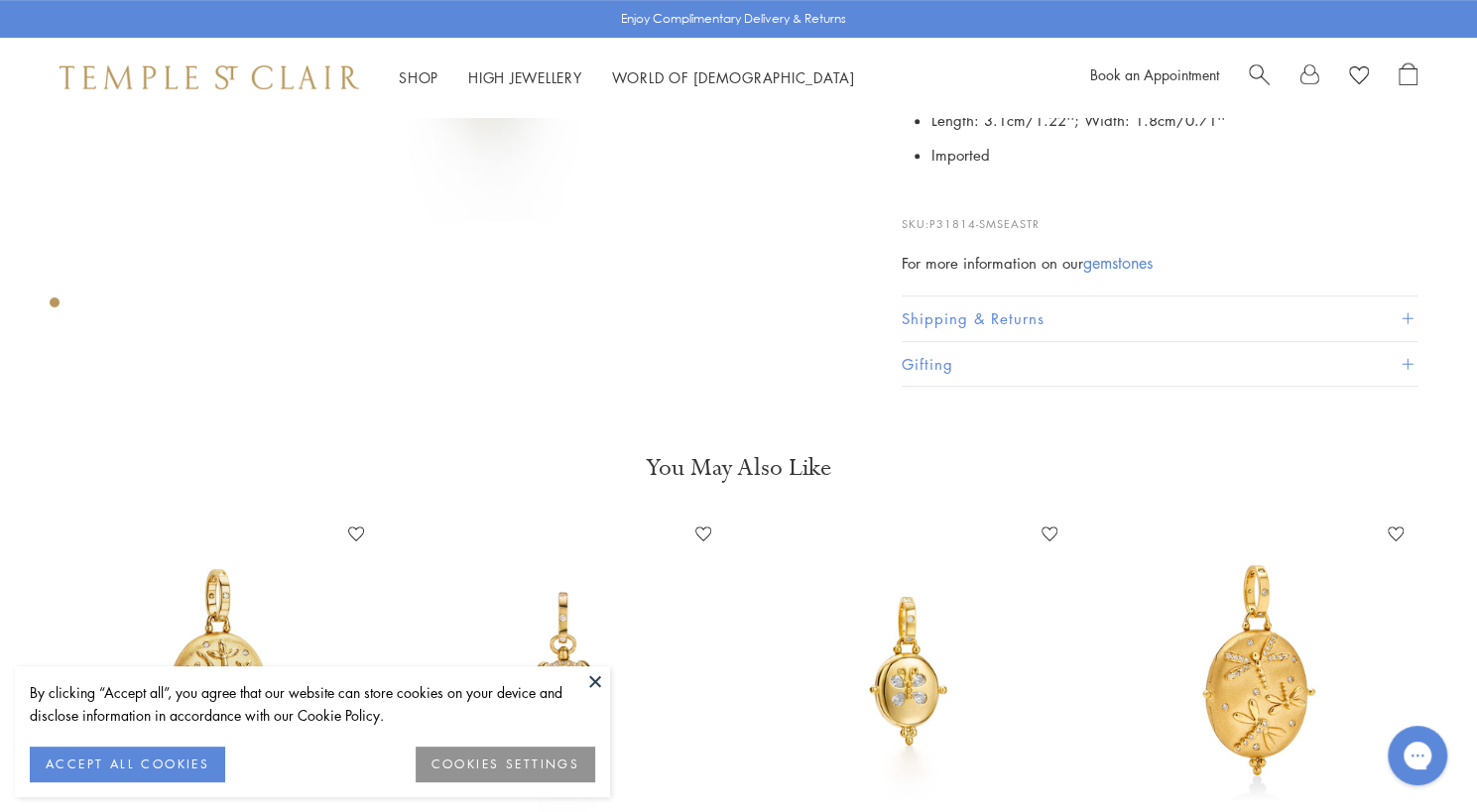 scroll, scrollTop: 707, scrollLeft: 0, axis: vertical 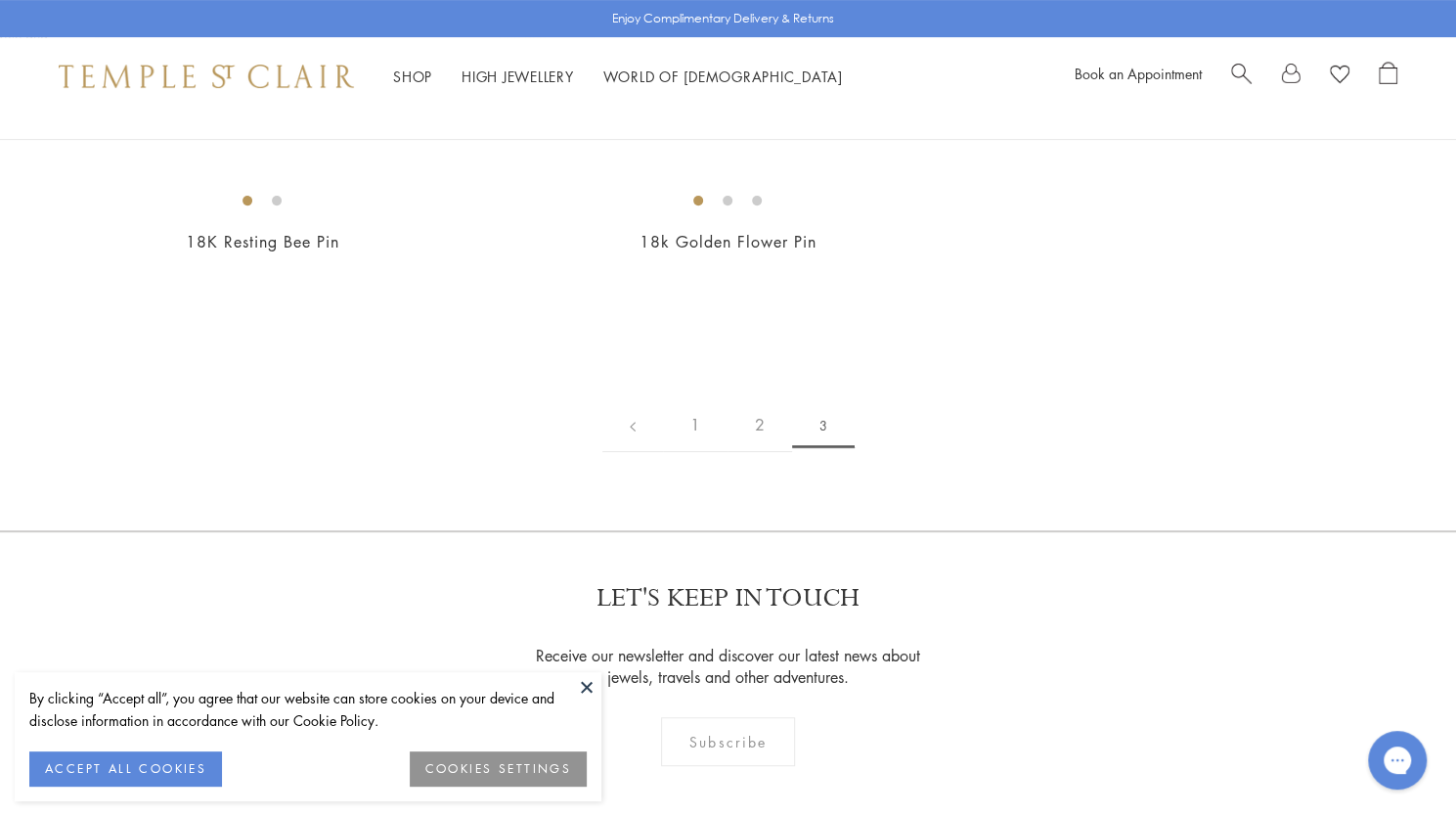 click on "18K Owl Locket" at bounding box center [262, 81] 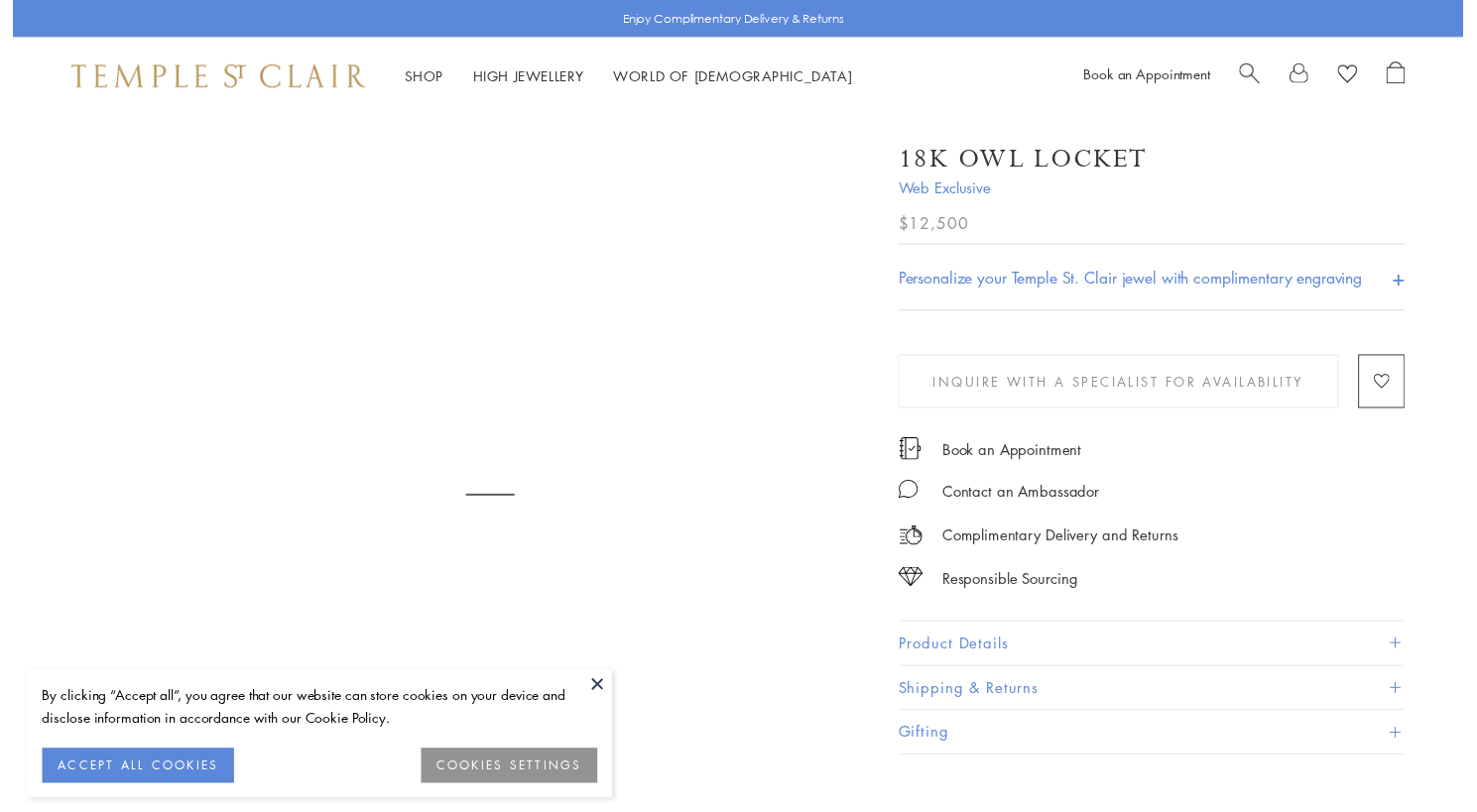scroll, scrollTop: 0, scrollLeft: 0, axis: both 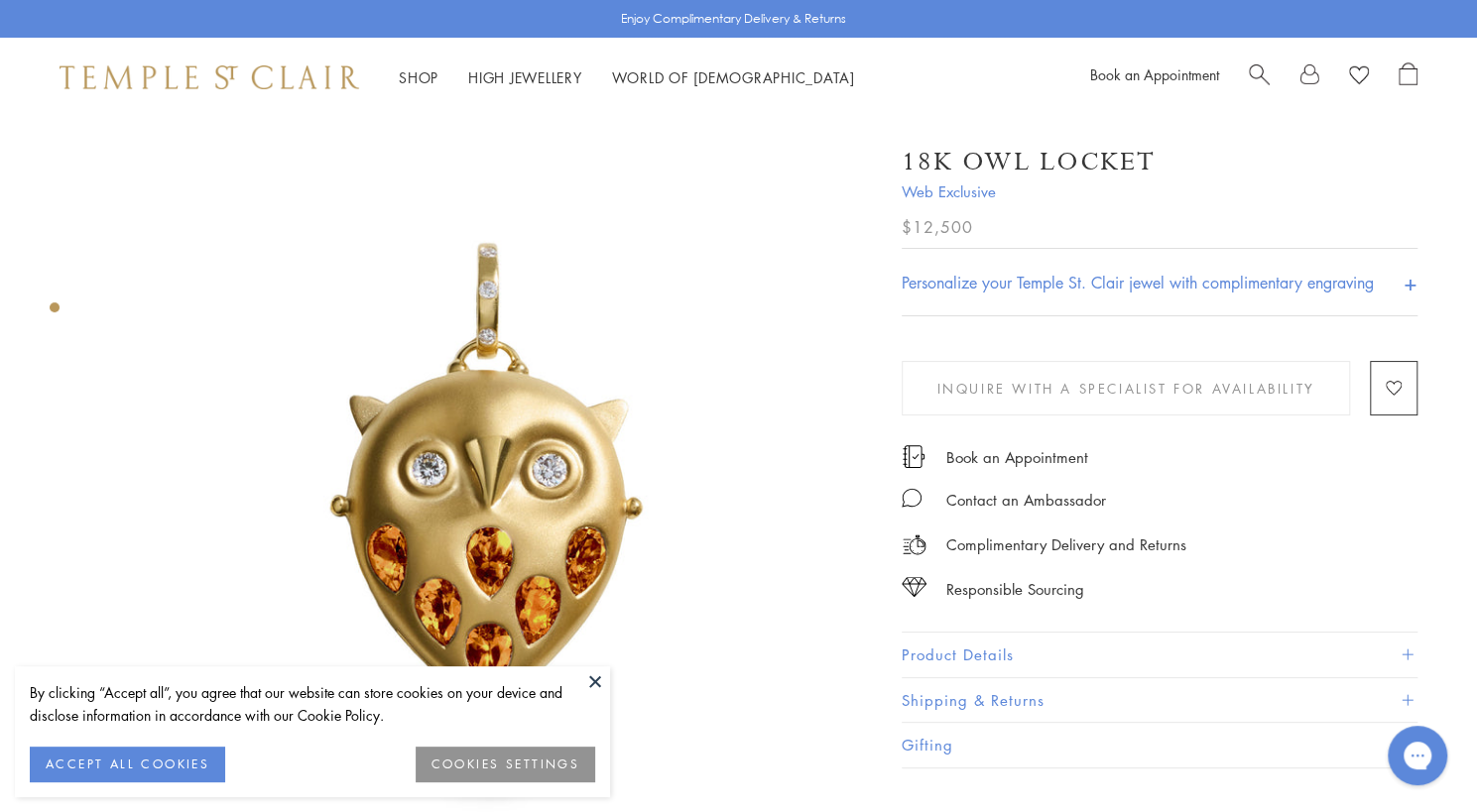 click on "Product Details" at bounding box center (1160, 654) 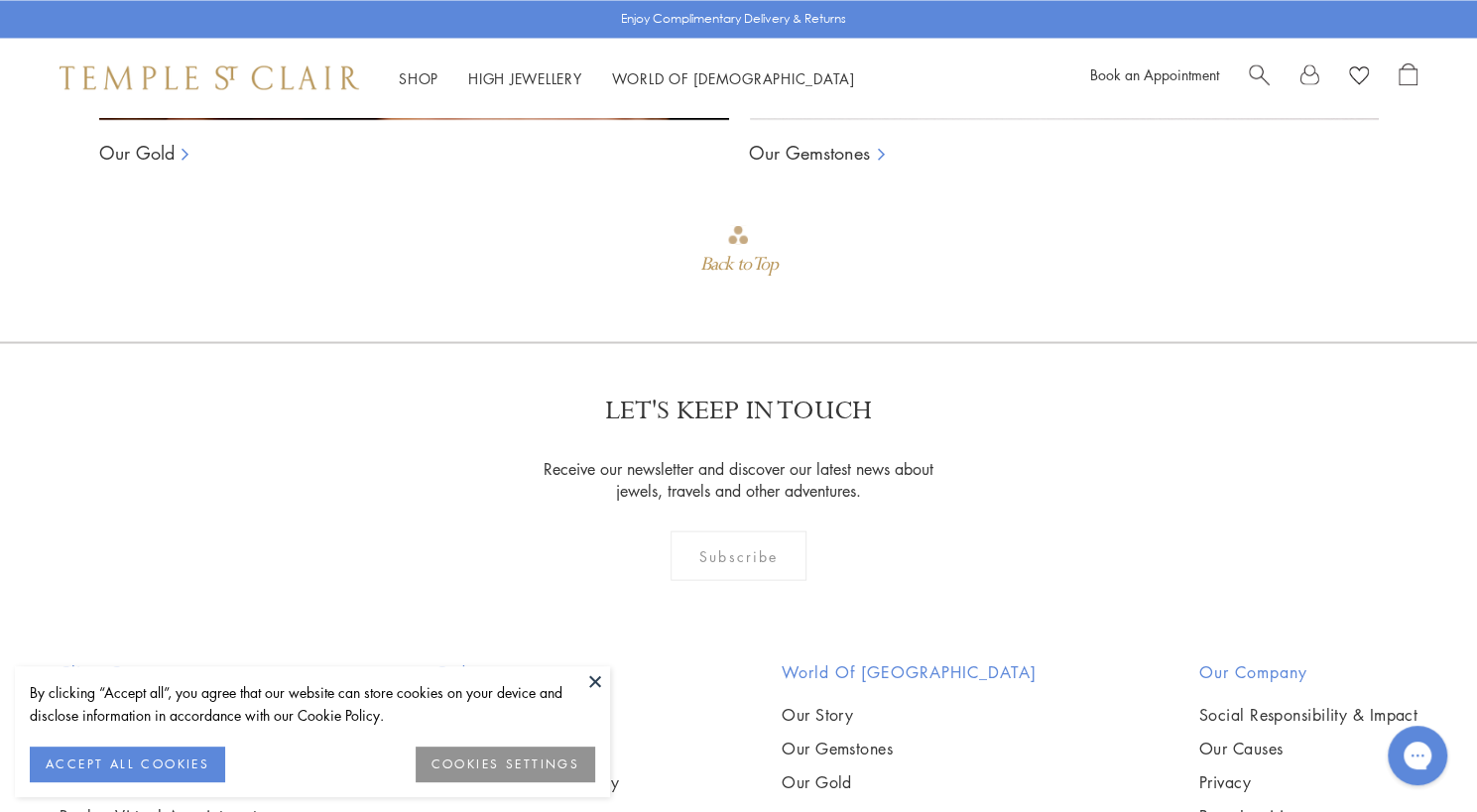 scroll, scrollTop: 2134, scrollLeft: 0, axis: vertical 